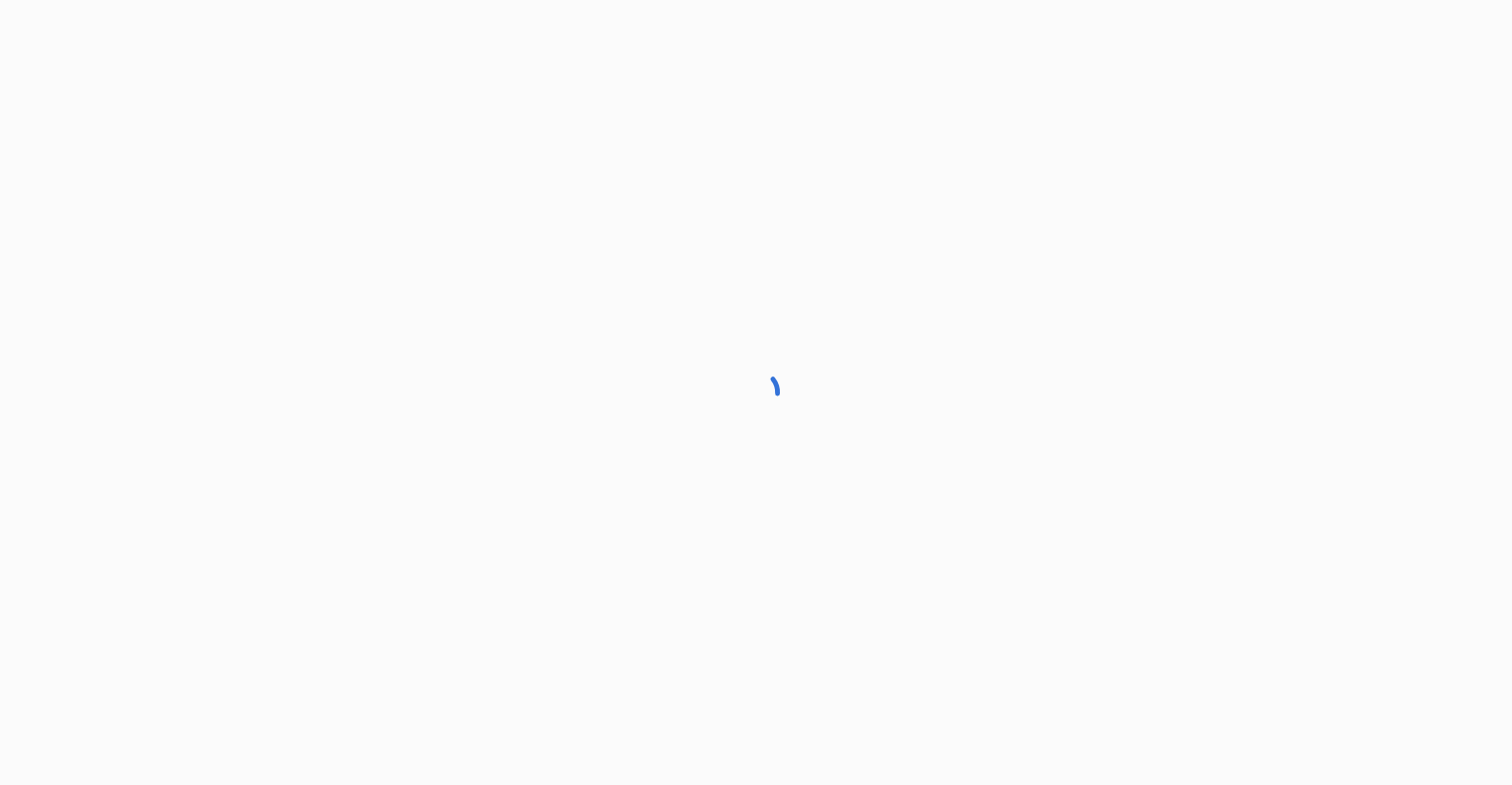 scroll, scrollTop: 0, scrollLeft: 0, axis: both 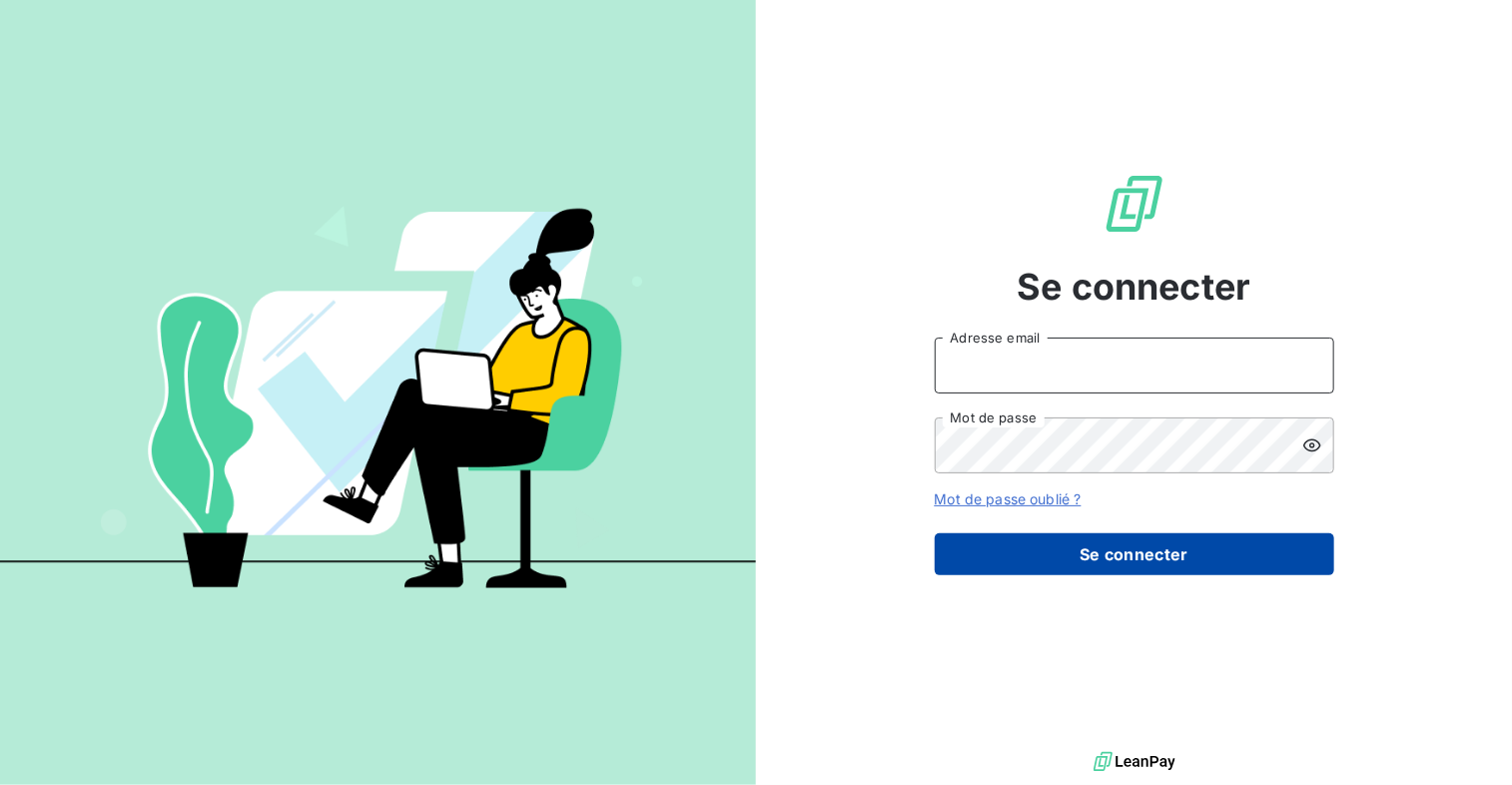 type on "[EMAIL_ADDRESS][PERSON_NAME][DOMAIN_NAME]" 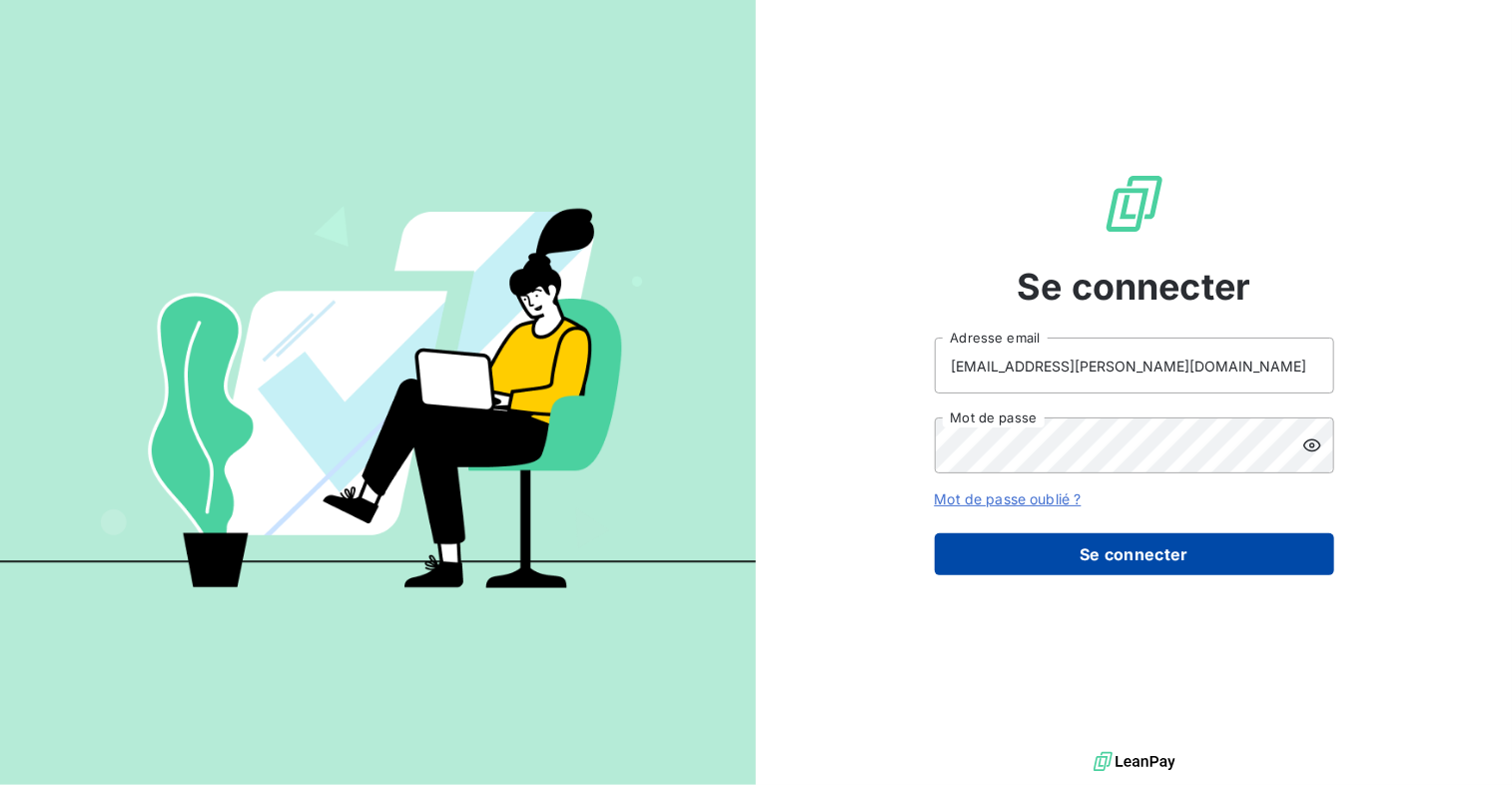 click on "Se connecter" at bounding box center (1134, 554) 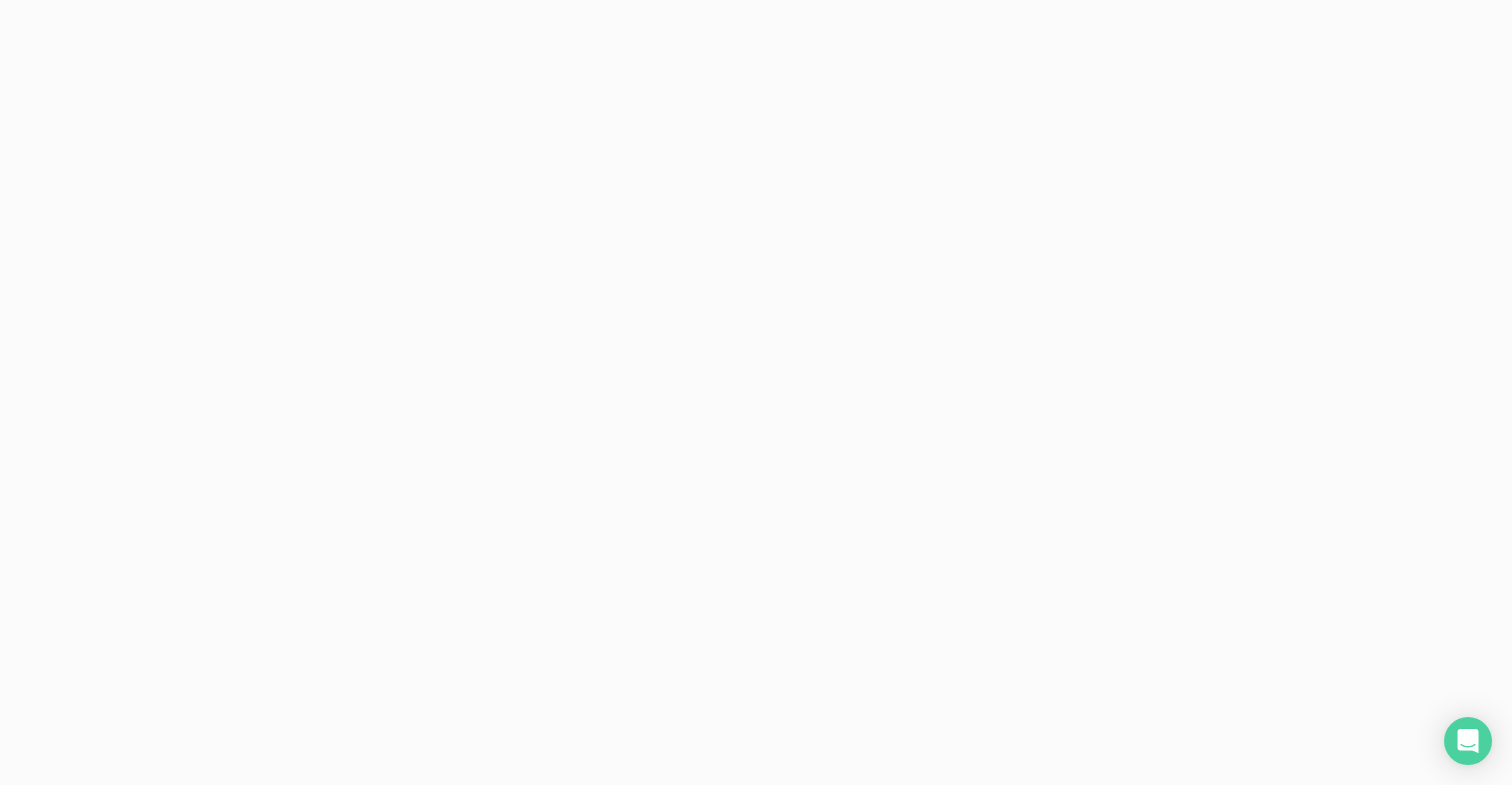 scroll, scrollTop: 0, scrollLeft: 0, axis: both 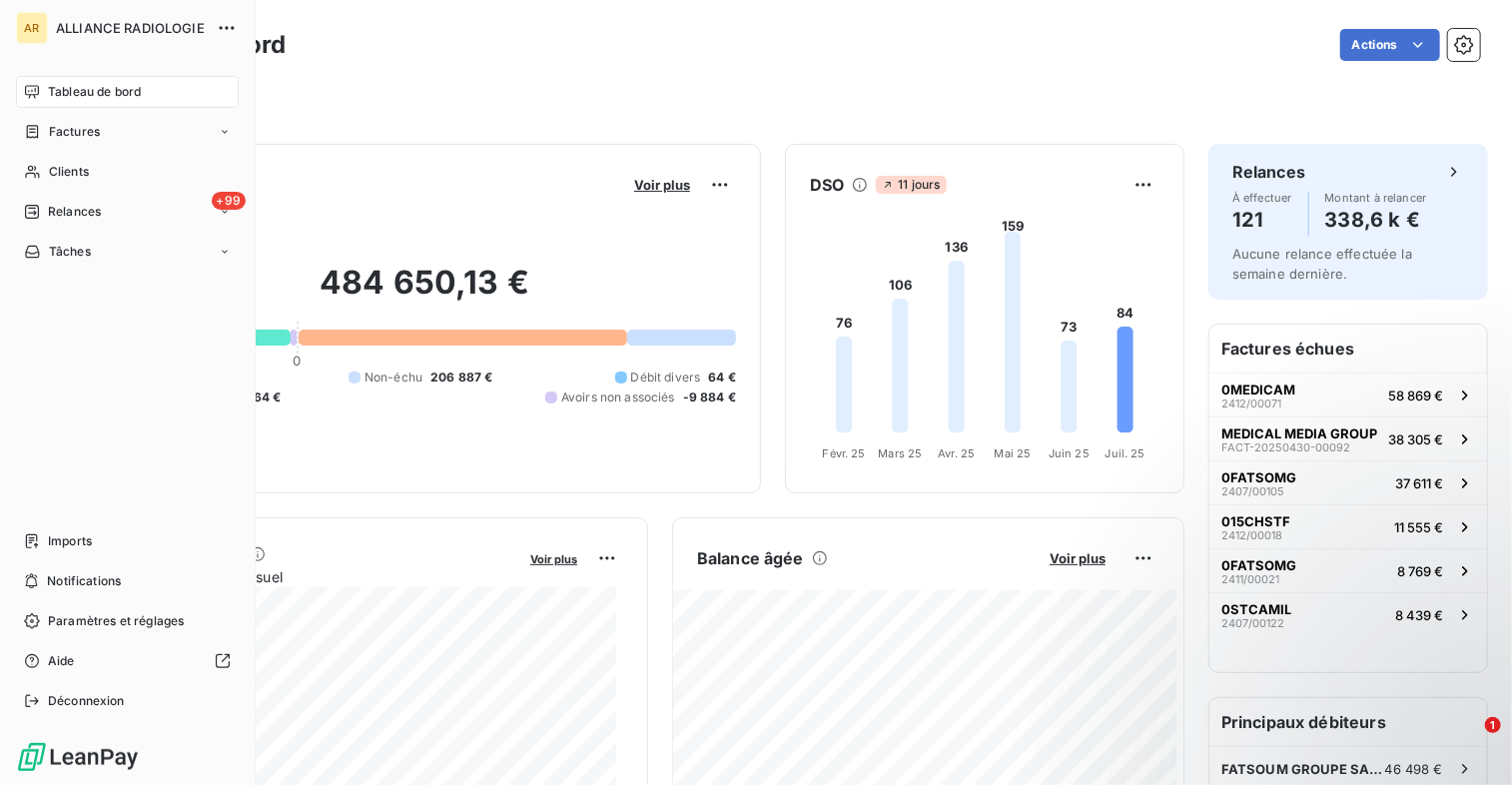 click on "Tableau de bord" at bounding box center [94, 92] 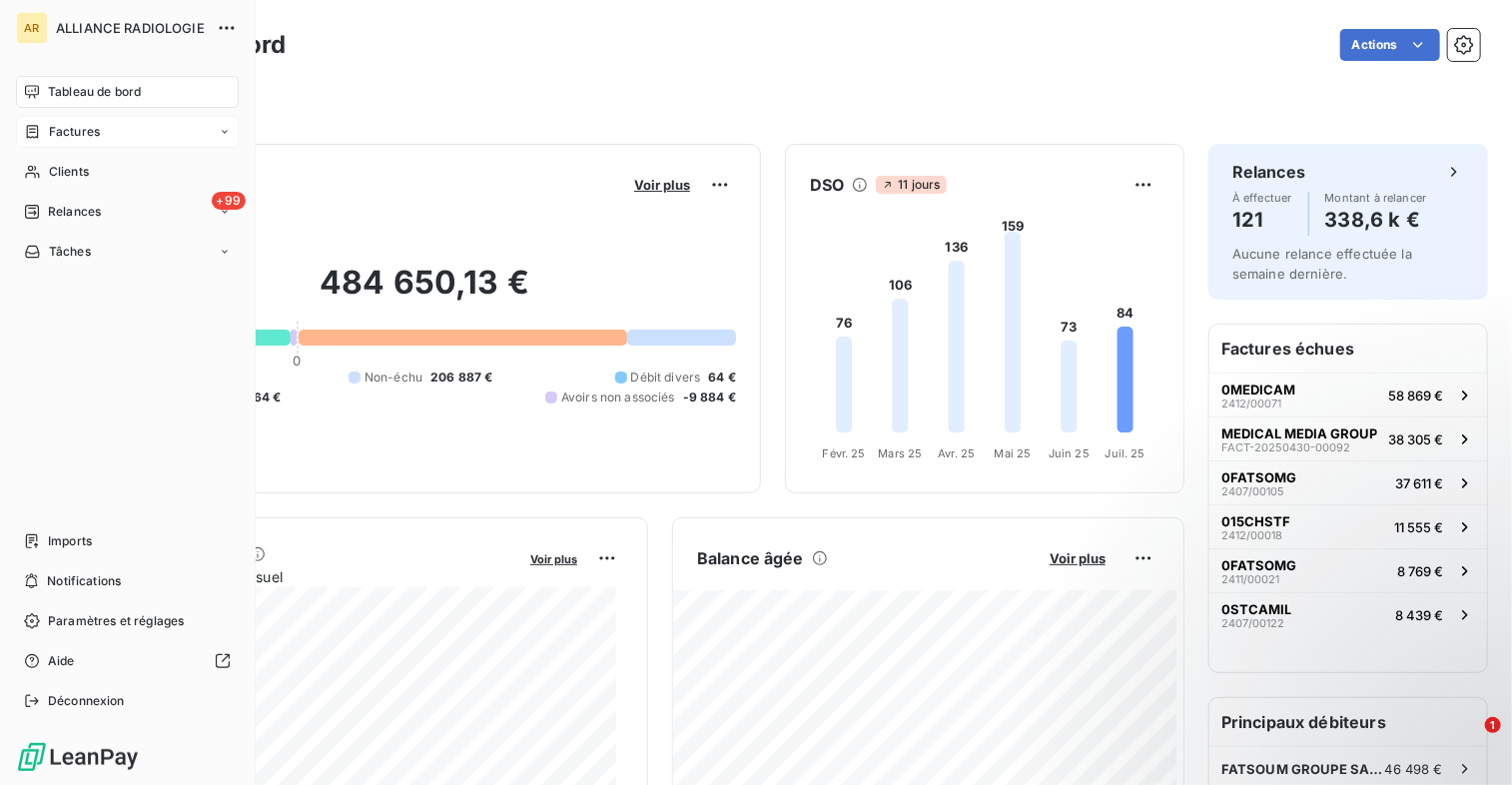 click on "Factures" at bounding box center [74, 132] 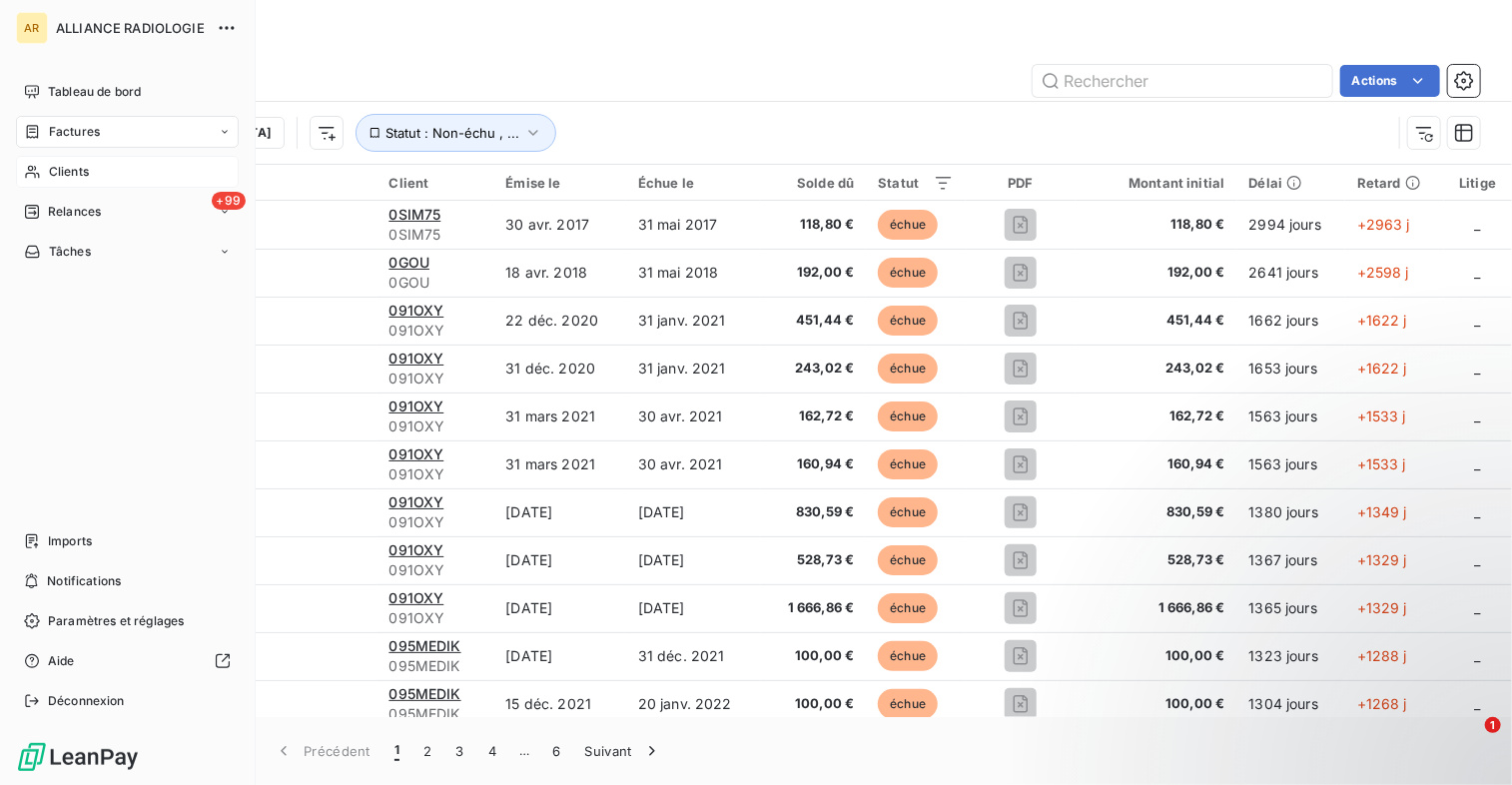 click 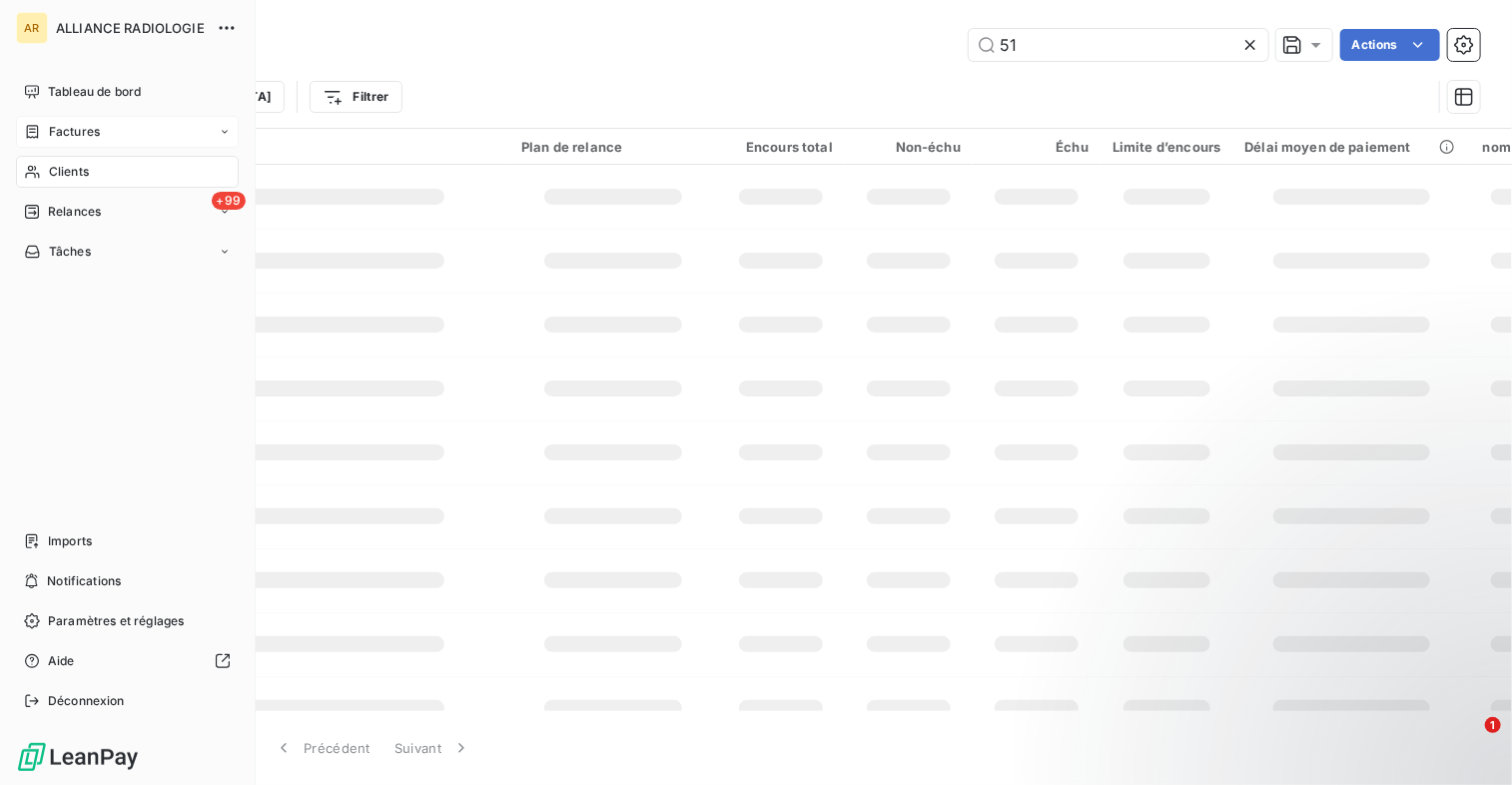 type on "5" 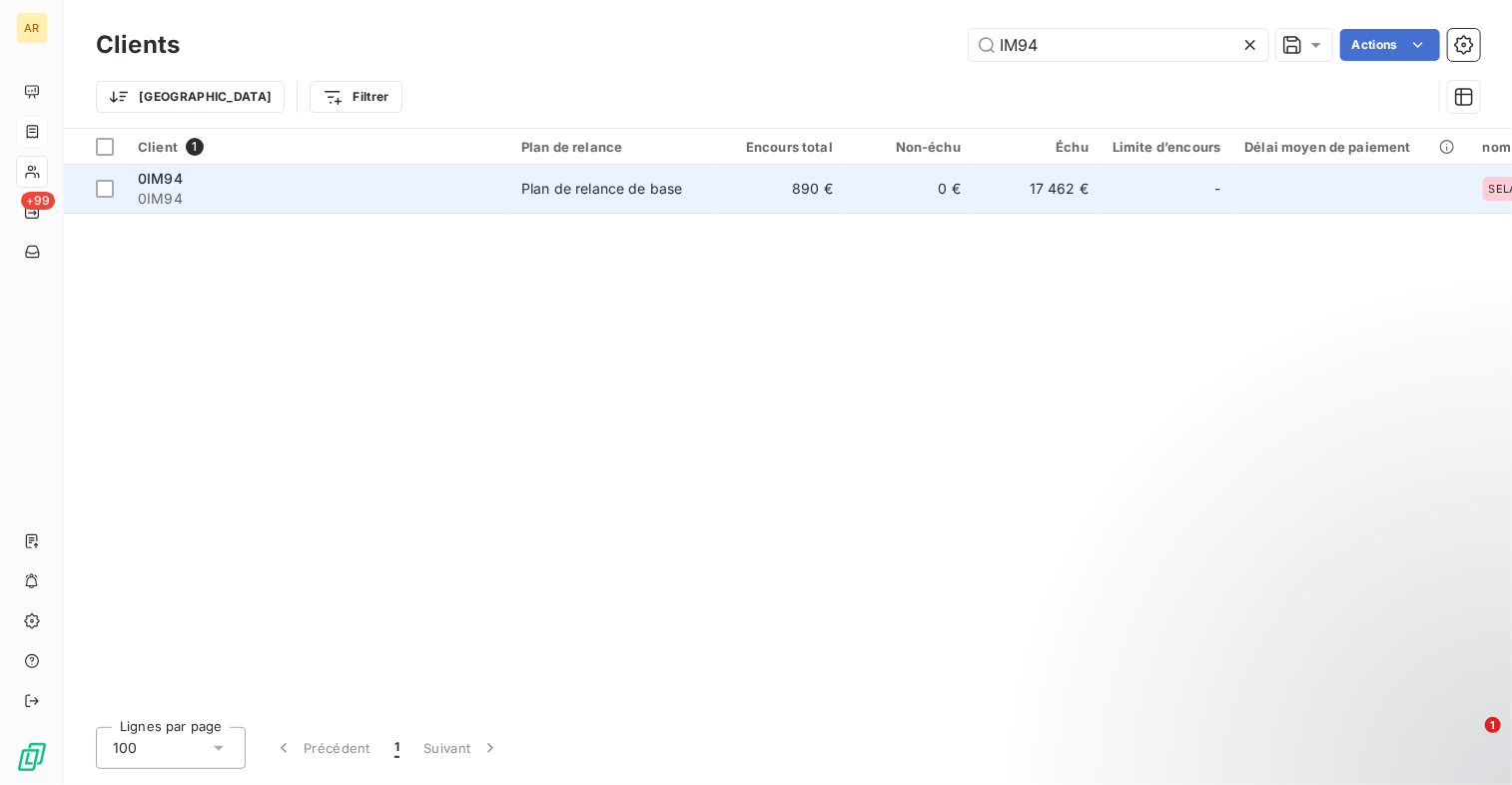 type on "IM94" 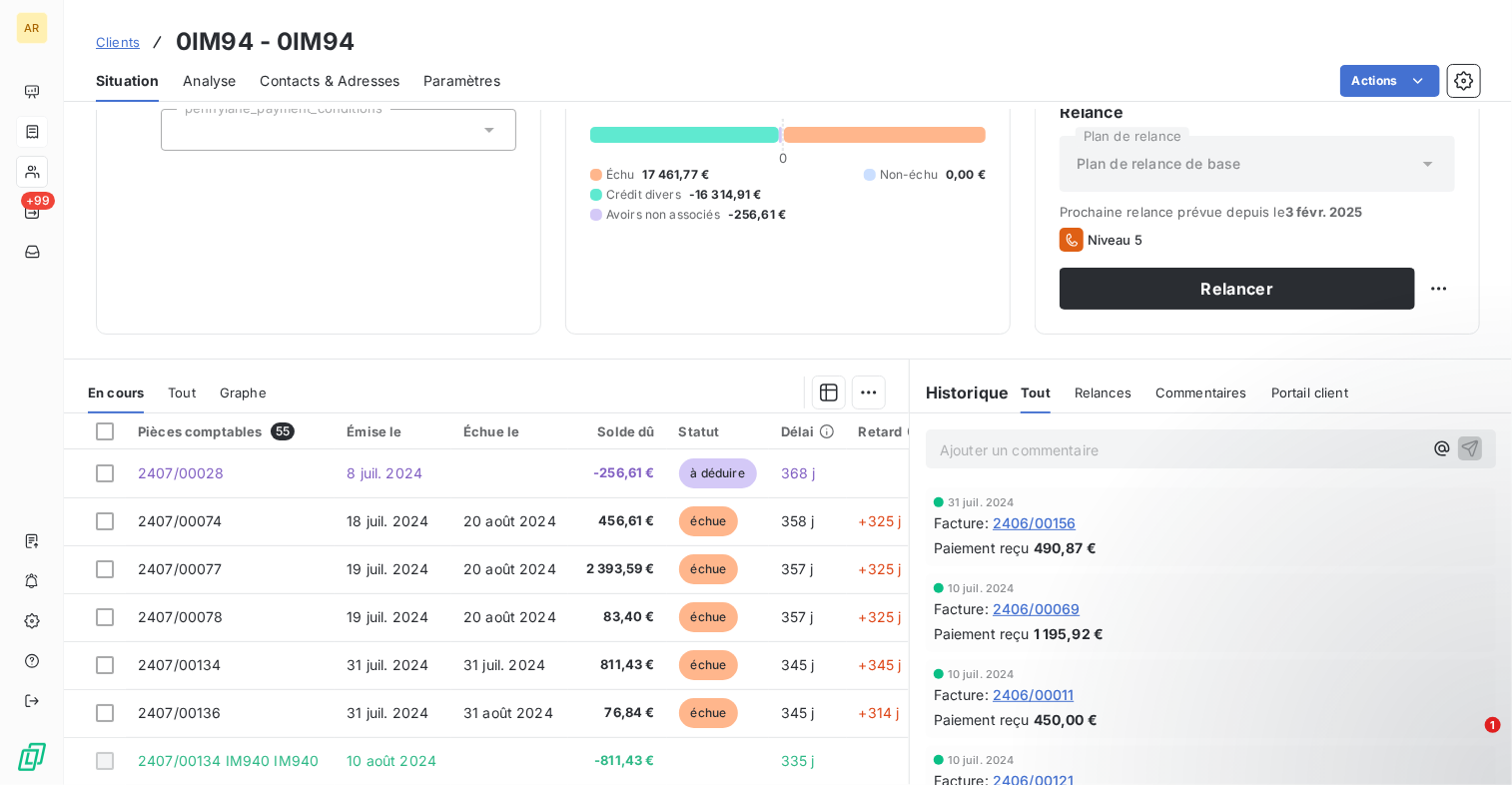 scroll, scrollTop: 200, scrollLeft: 0, axis: vertical 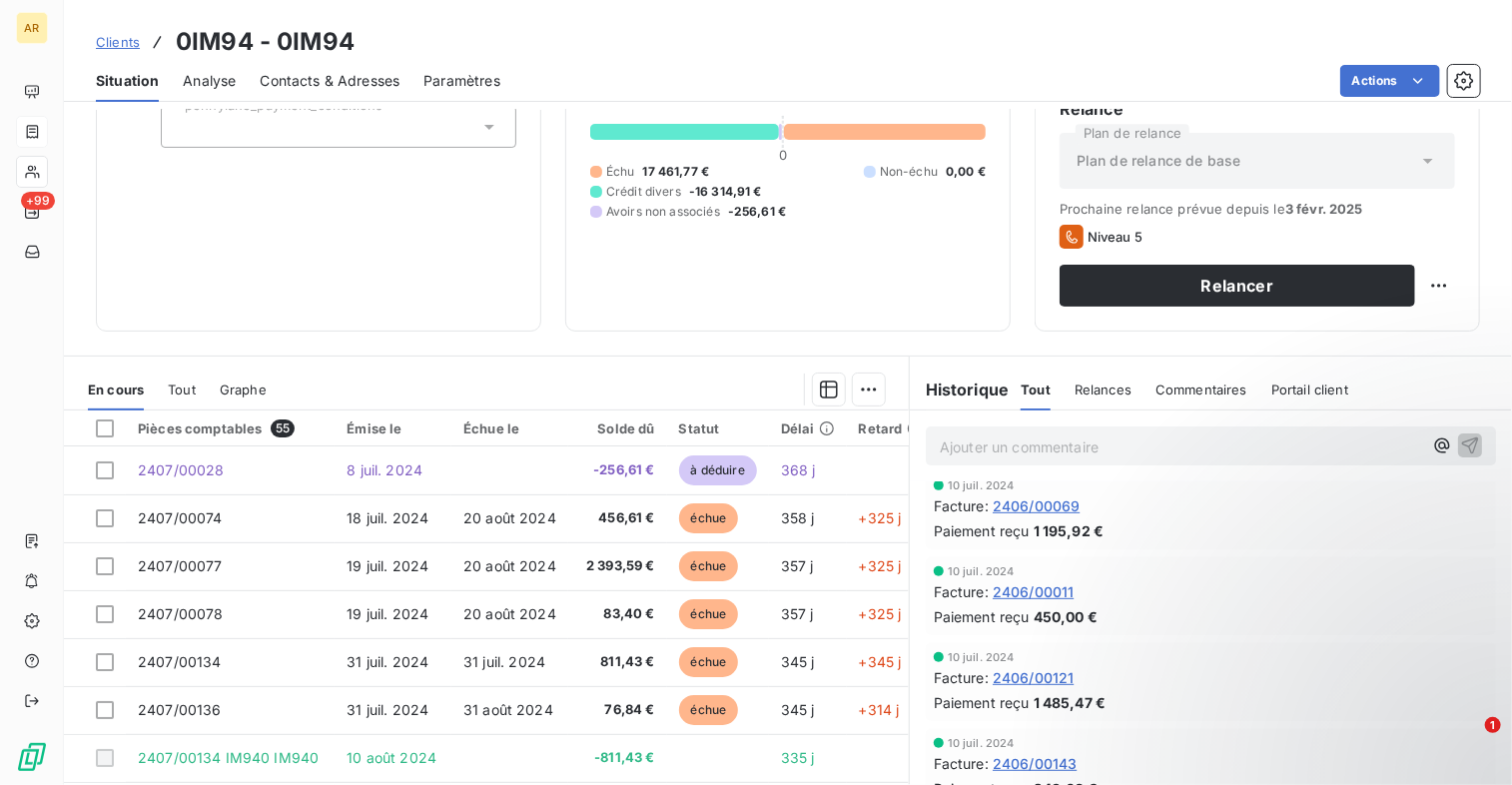 click on "Informations client Propriétés Client nom client SELARL IMAGERIE MEDICALE 94 pennylane_payment_conditions" at bounding box center (319, 127) 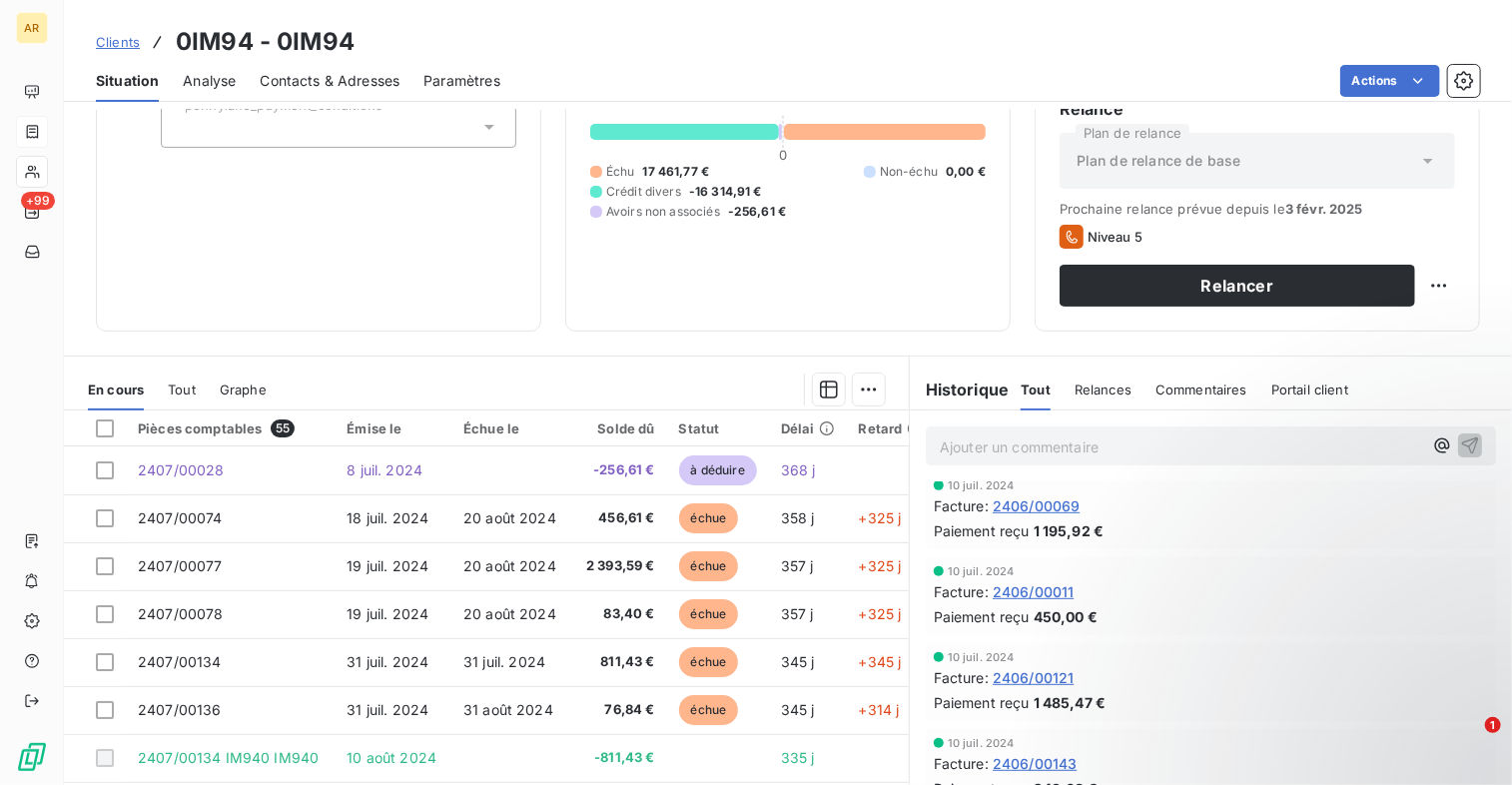 scroll, scrollTop: 268, scrollLeft: 0, axis: vertical 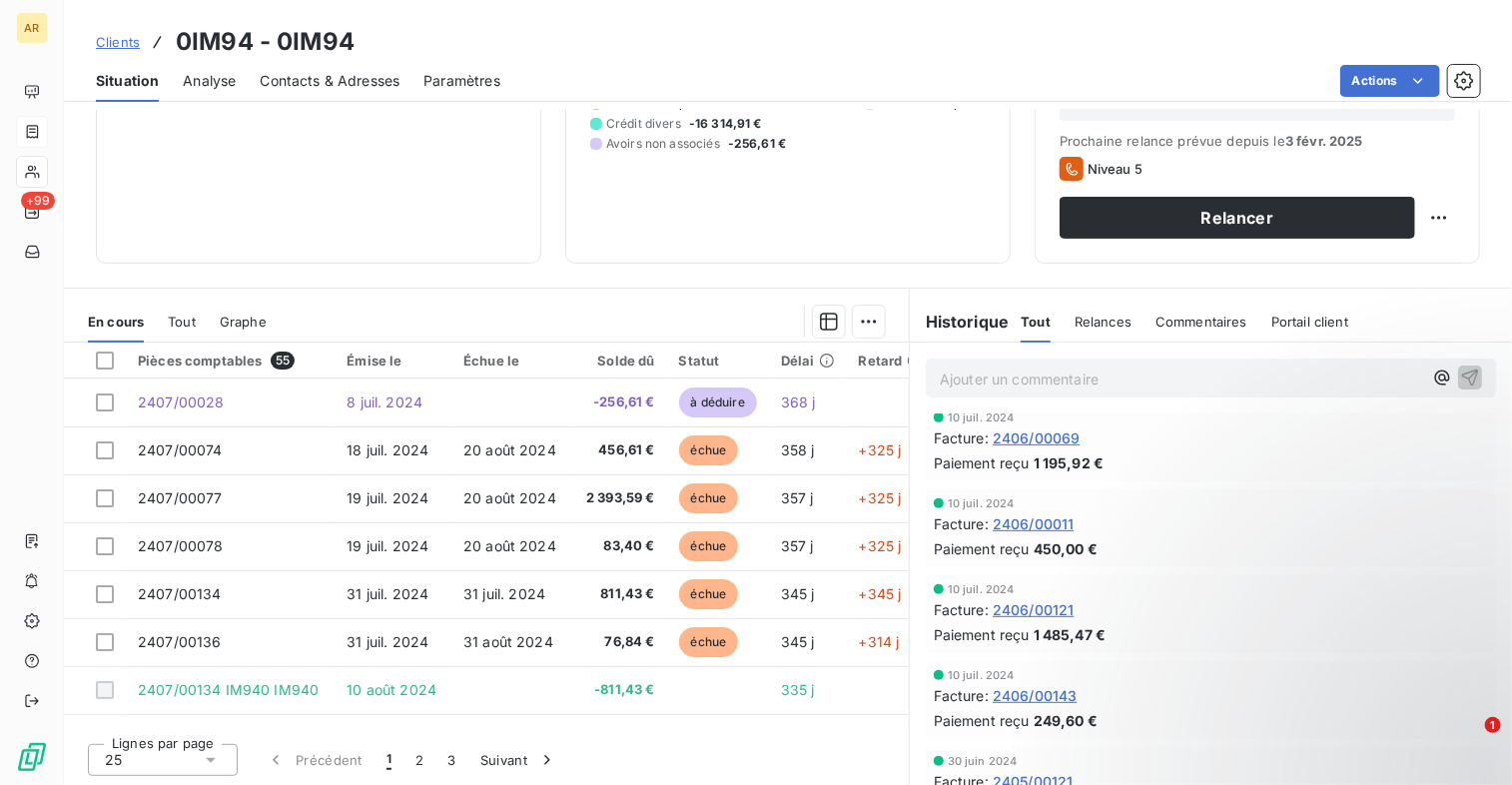 click on "Informations client Propriétés Client nom client SELARL IMAGERIE MEDICALE 94 pennylane_payment_conditions" at bounding box center [319, 59] 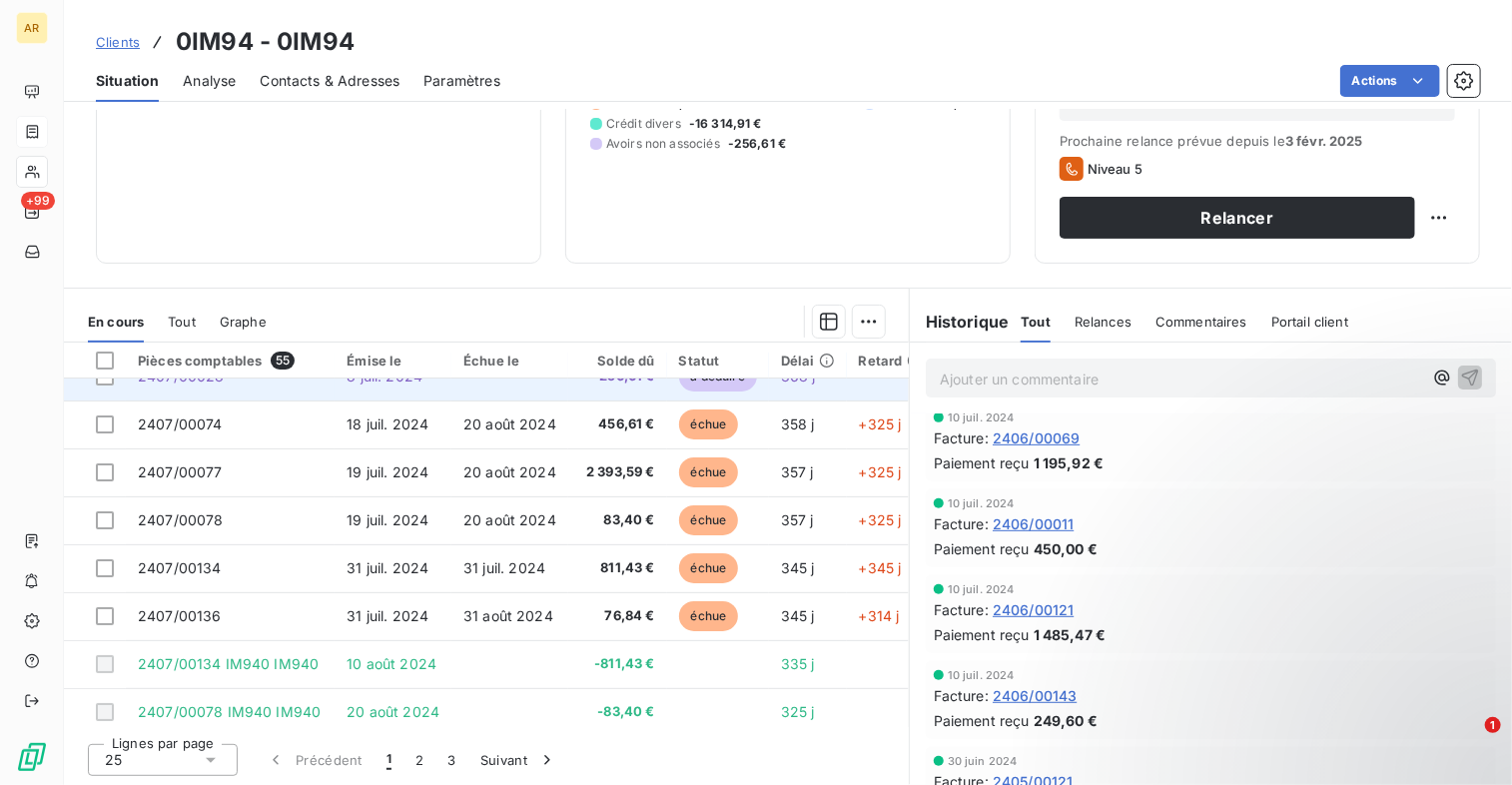 scroll, scrollTop: 100, scrollLeft: 0, axis: vertical 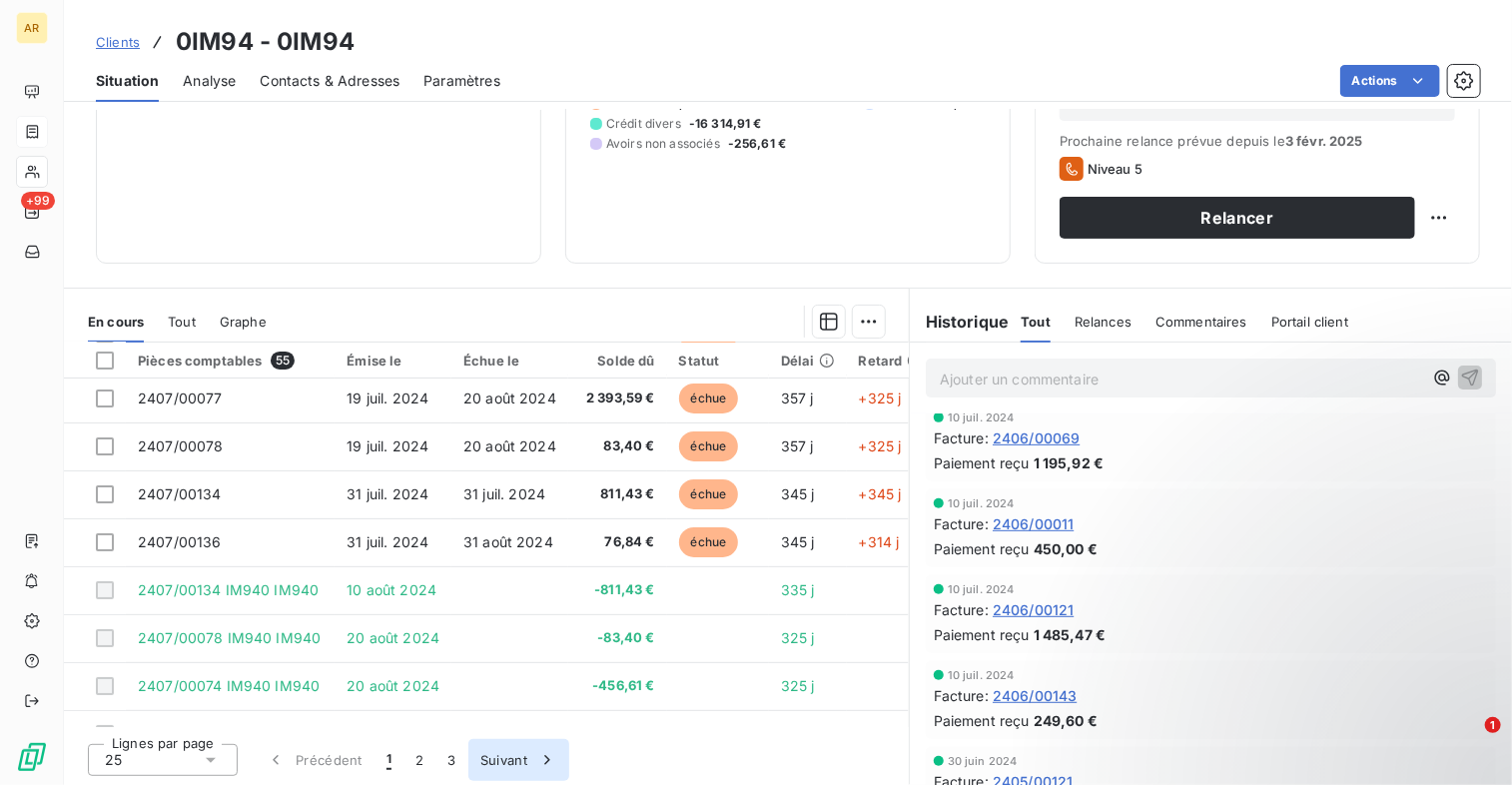 click on "Suivant" at bounding box center [518, 760] 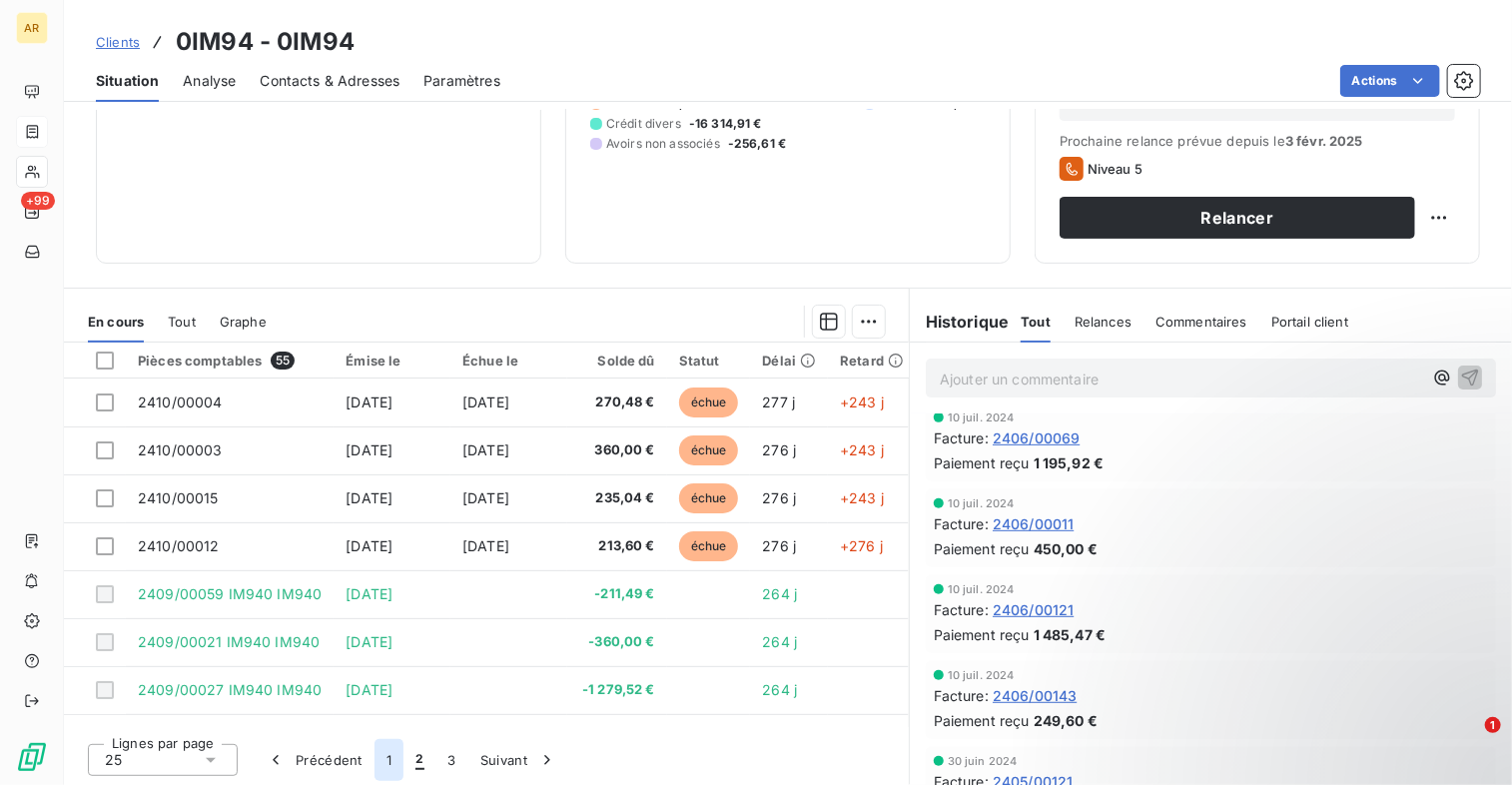 click on "1" at bounding box center (388, 760) 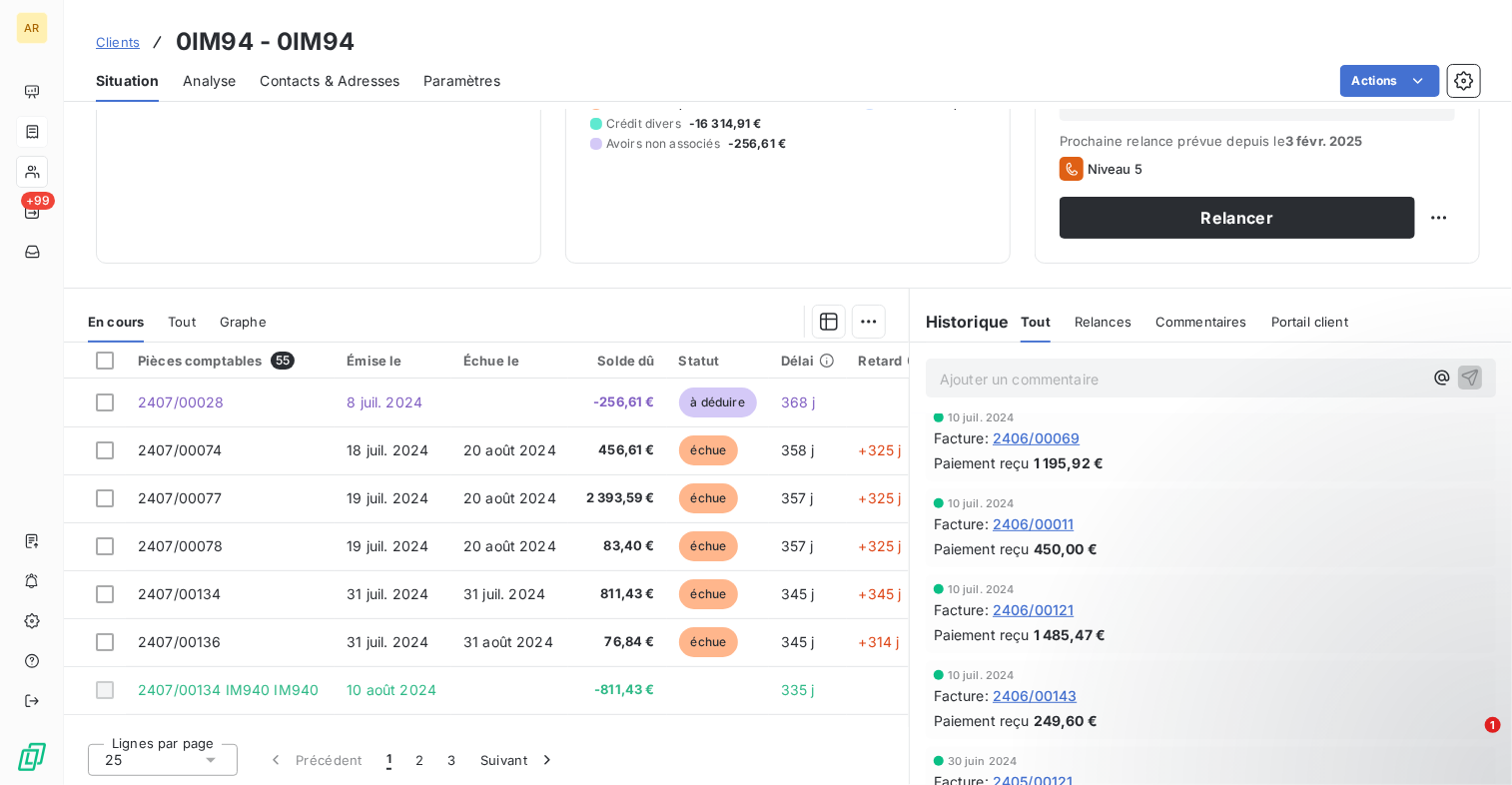 click at bounding box center [587, 322] 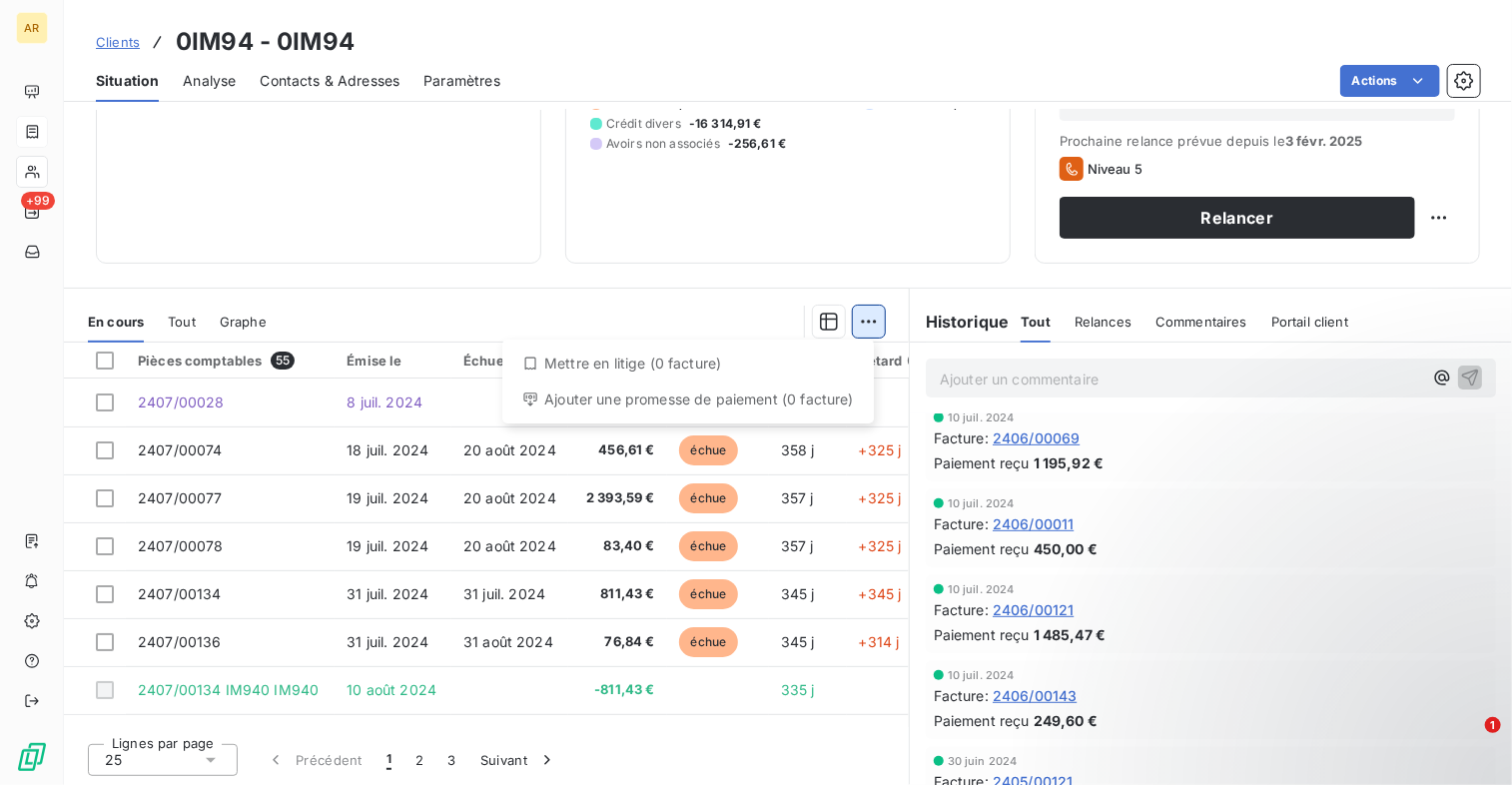 click on "AR +99 Clients 0IM94 - 0IM94 Situation Analyse Contacts & Adresses Paramètres Actions Informations client Propriétés Client nom client SELARL IMAGERIE MEDICALE 94 pennylane_payment_conditions Encours client   890,25 € 0 Échu 17 461,77 € Non-échu 0,00 €   Crédit divers -16 314,91 € Avoirs non associés -256,61 €   Limite d’encours Ajouter une limite d’encours autorisé Gestion du risque Surveiller ce client en intégrant votre outil de gestion des risques client. Relance Plan de relance Plan de relance de base Prochaine relance prévue depuis le  3 févr. 2025 Niveau 5 Relancer En cours Tout Graphe Mettre en litige (0 facture) Ajouter une promesse de paiement (0 facture) Pièces comptables 55 Émise le Échue le Solde dû Statut Délai   Retard   2407/00028 8 juil. 2024 -256,61 € à déduire 368 j 2407/00074 18 juil. 2024 20 août 2024 456,61 € échue 358 j +325 j 2407/00077 19 juil. 2024 20 août 2024 2 393,59 € échue 357 j +325 j 2407/00078 19 juil. 2024" at bounding box center (756, 392) 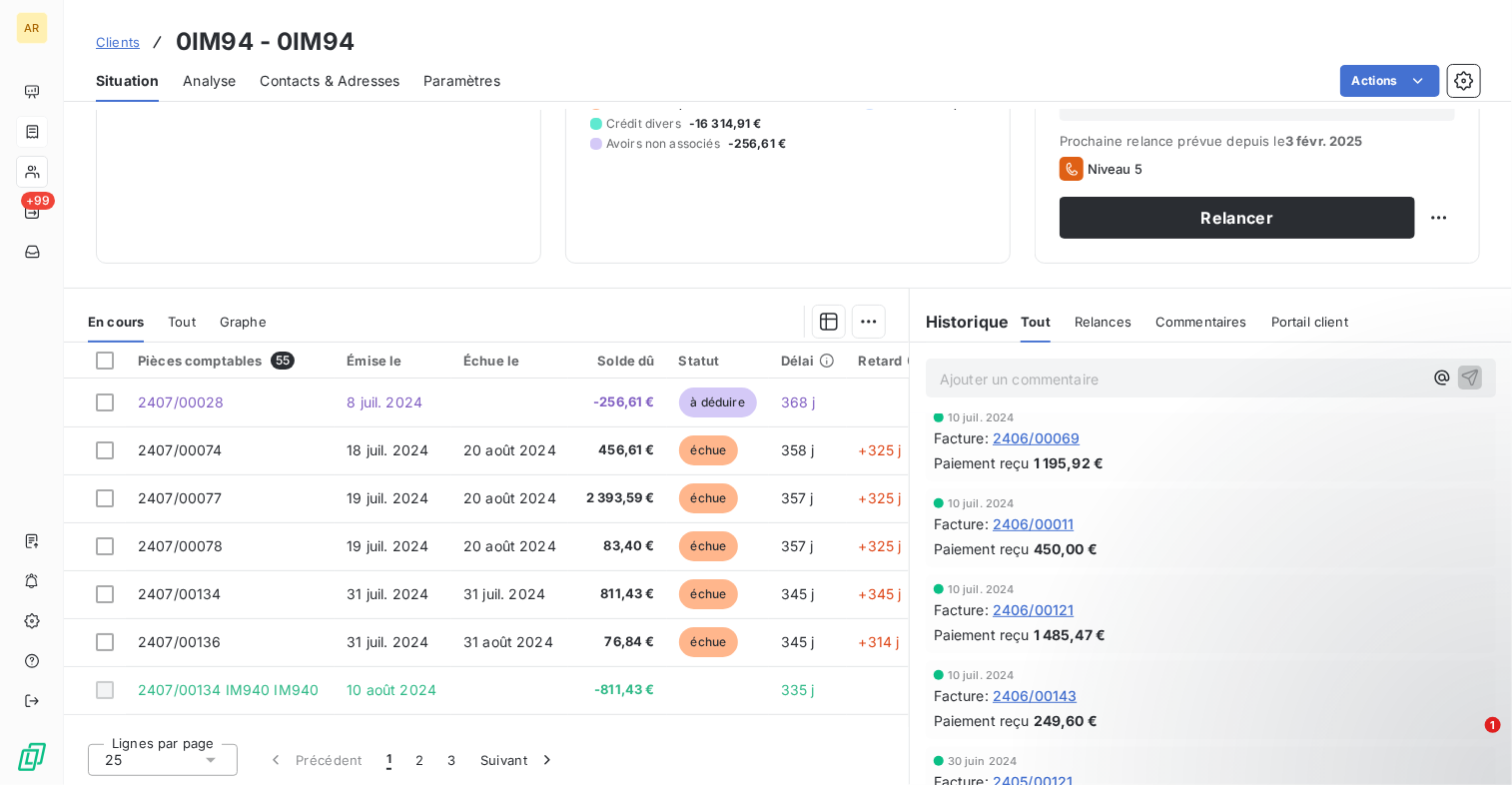 click on "AR +99 Clients 0IM94 - 0IM94 Situation Analyse Contacts & Adresses Paramètres Actions Informations client Propriétés Client nom client SELARL IMAGERIE MEDICALE 94 pennylane_payment_conditions Encours client   890,25 € 0 Échu 17 461,77 € Non-échu 0,00 €   Crédit divers -16 314,91 € Avoirs non associés -256,61 €   Limite d’encours Ajouter une limite d’encours autorisé Gestion du risque Surveiller ce client en intégrant votre outil de gestion des risques client. Relance Plan de relance Plan de relance de base Prochaine relance prévue depuis le  3 févr. 2025 Niveau 5 Relancer En cours Tout Graphe Pièces comptables 55 Émise le Échue le Solde dû Statut Délai   Retard   2407/00028 8 juil. 2024 -256,61 € à déduire 368 j 2407/00074 18 juil. 2024 20 août 2024 456,61 € échue 358 j +325 j 2407/00077 19 juil. 2024 20 août 2024 2 393,59 € échue 357 j +325 j 2407/00078 19 juil. 2024 20 août 2024 83,40 € échue 357 j +325 j 2407/00134 31 juil. 2024 25" at bounding box center [756, 392] 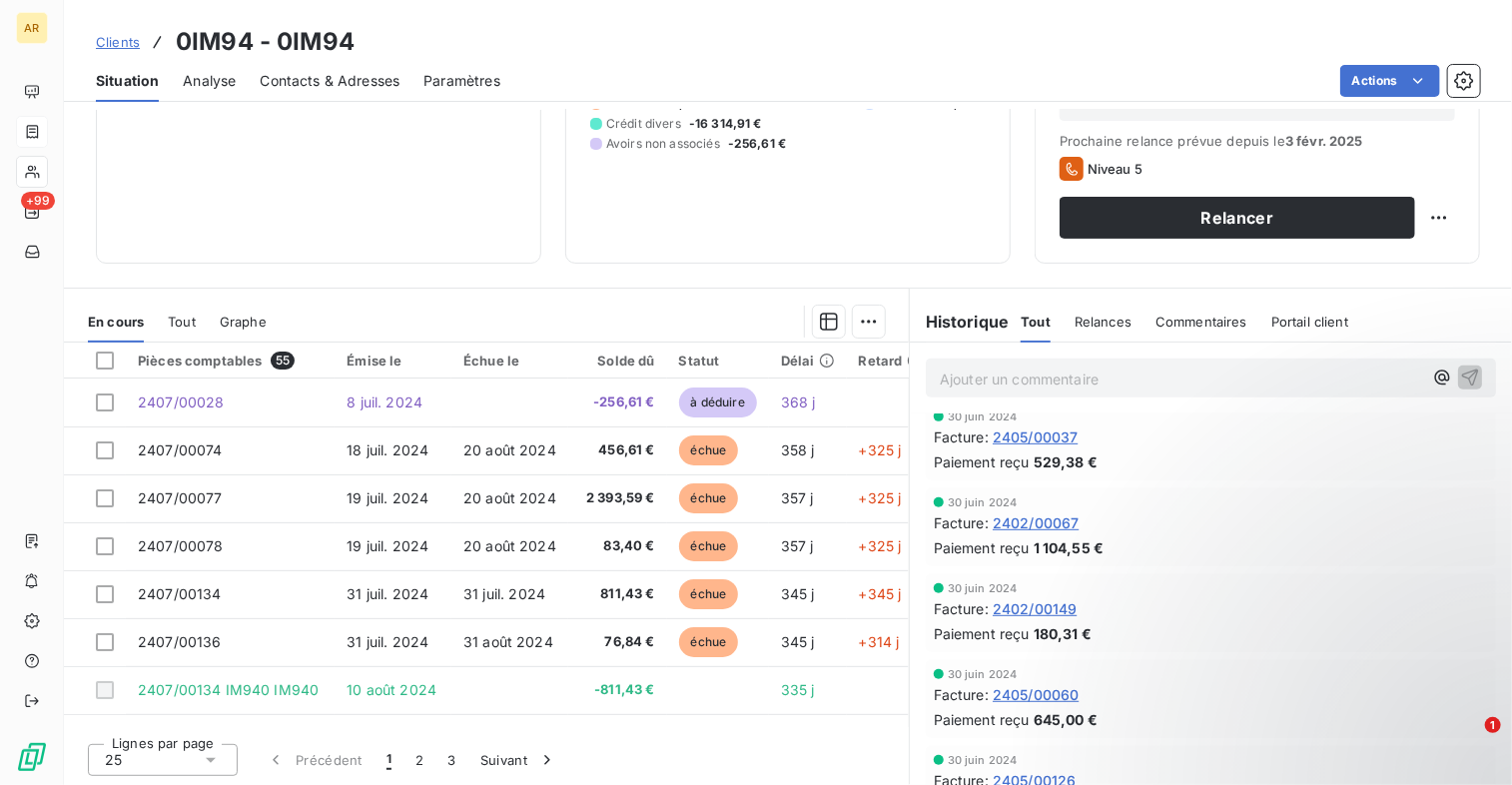 scroll, scrollTop: 623, scrollLeft: 0, axis: vertical 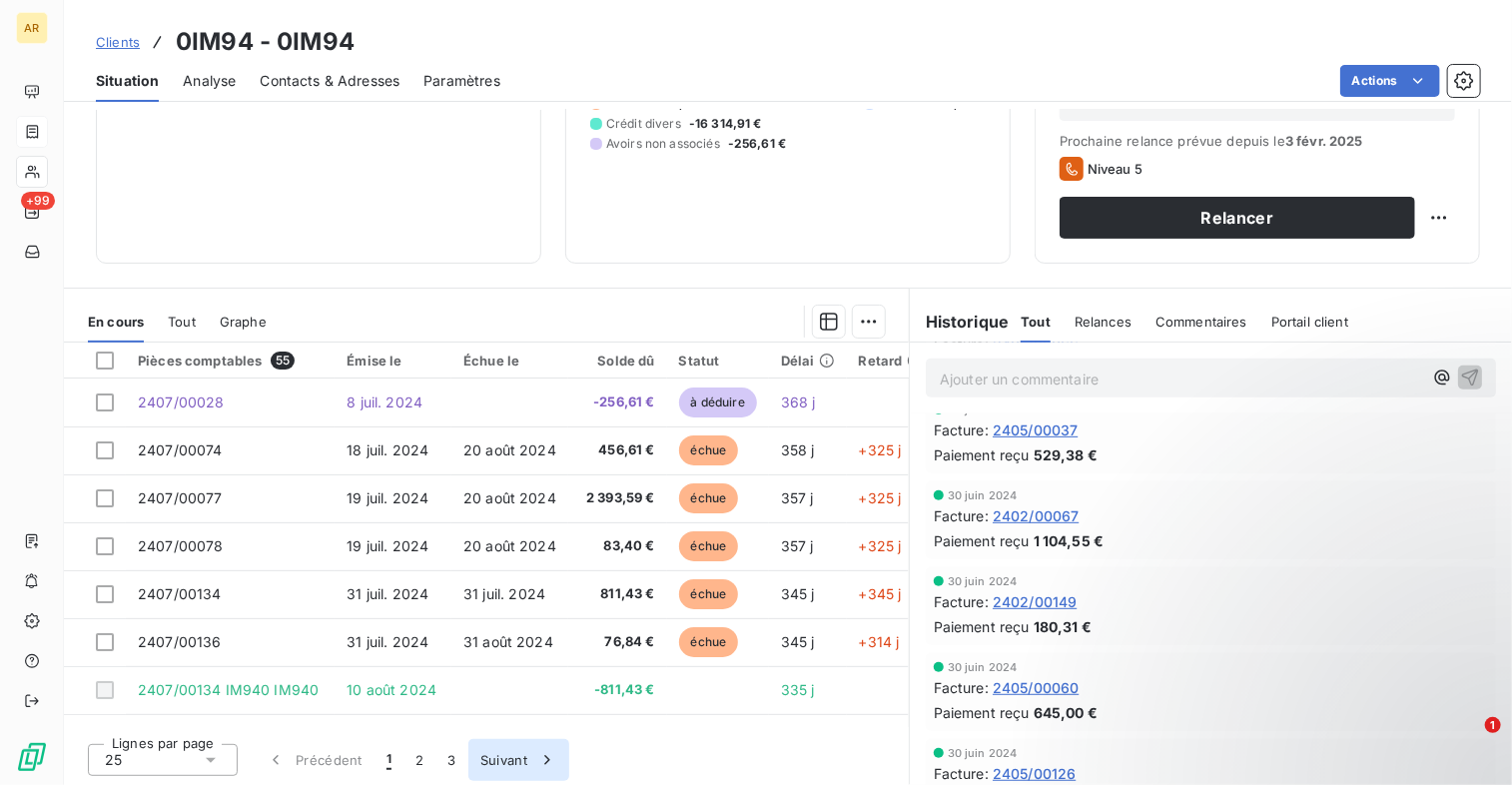 click 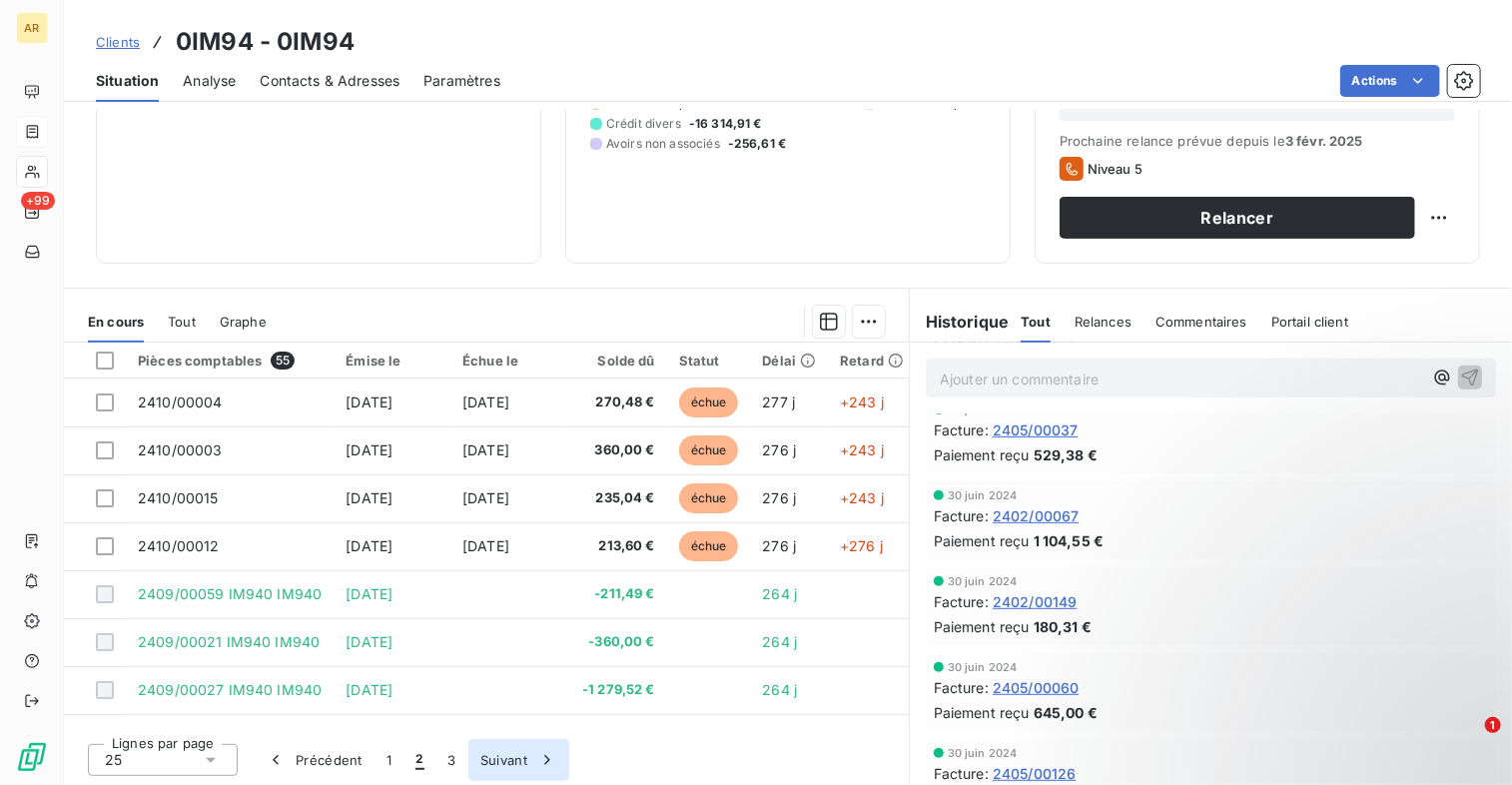 click 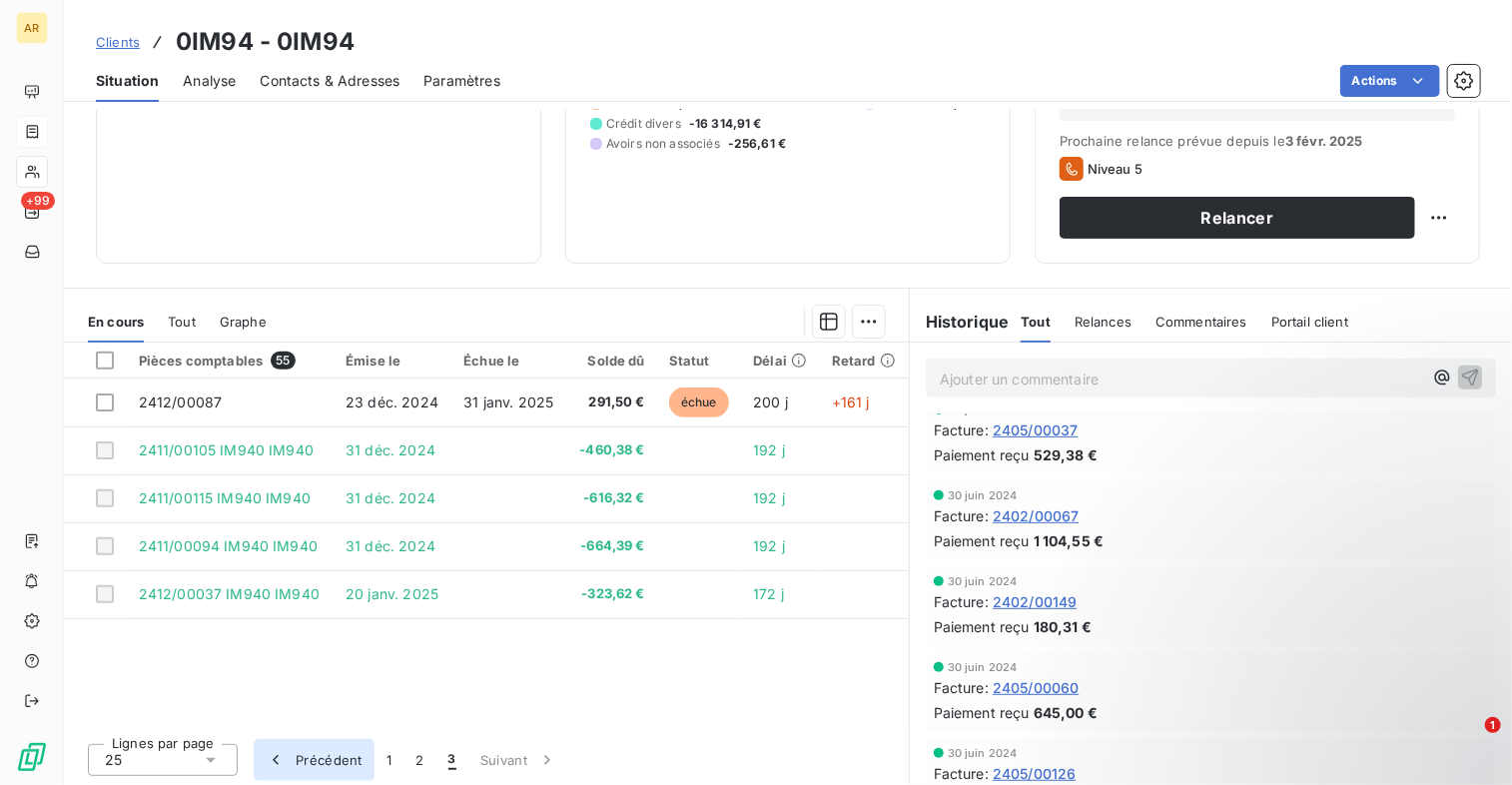 click 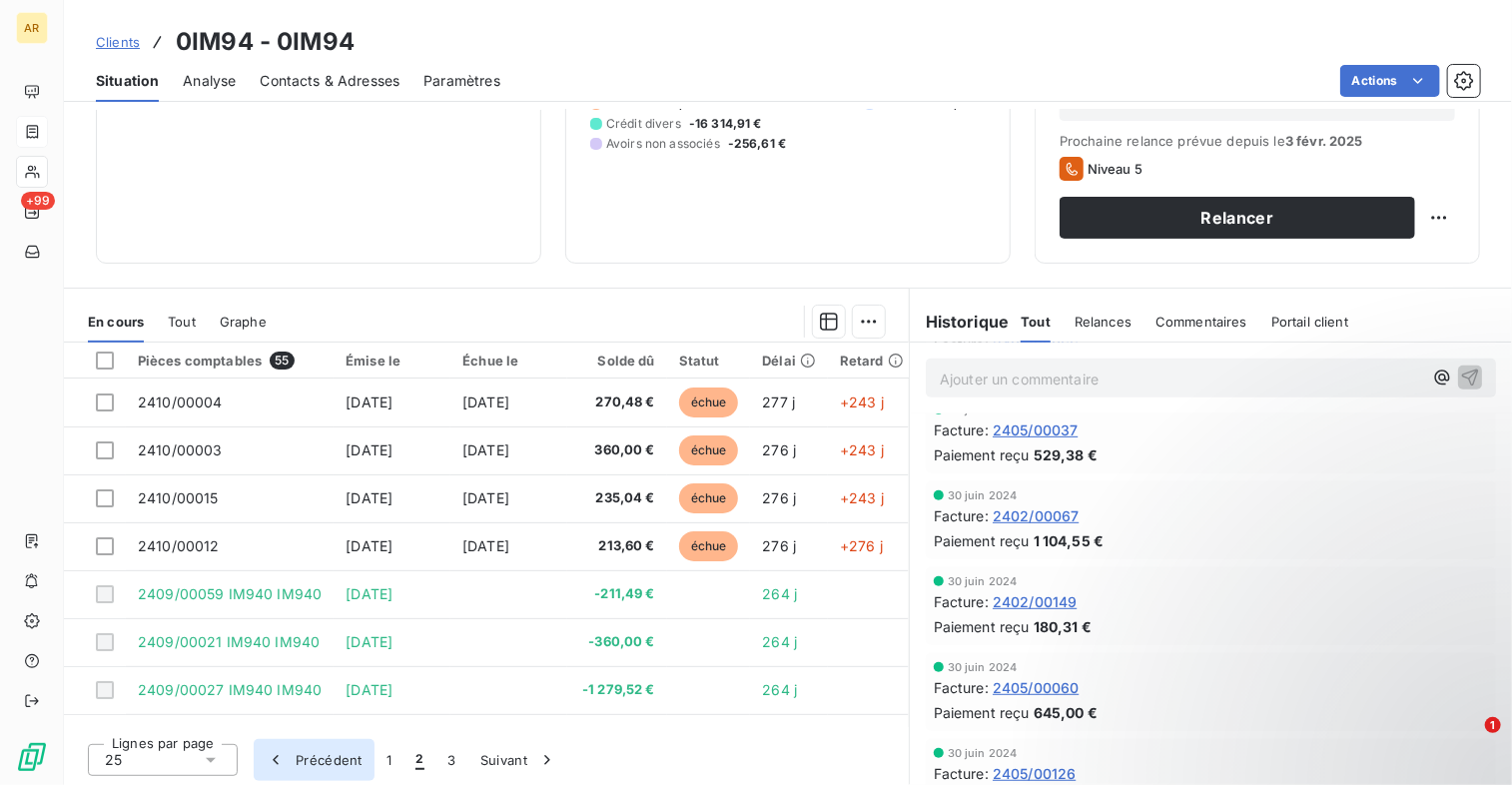 click 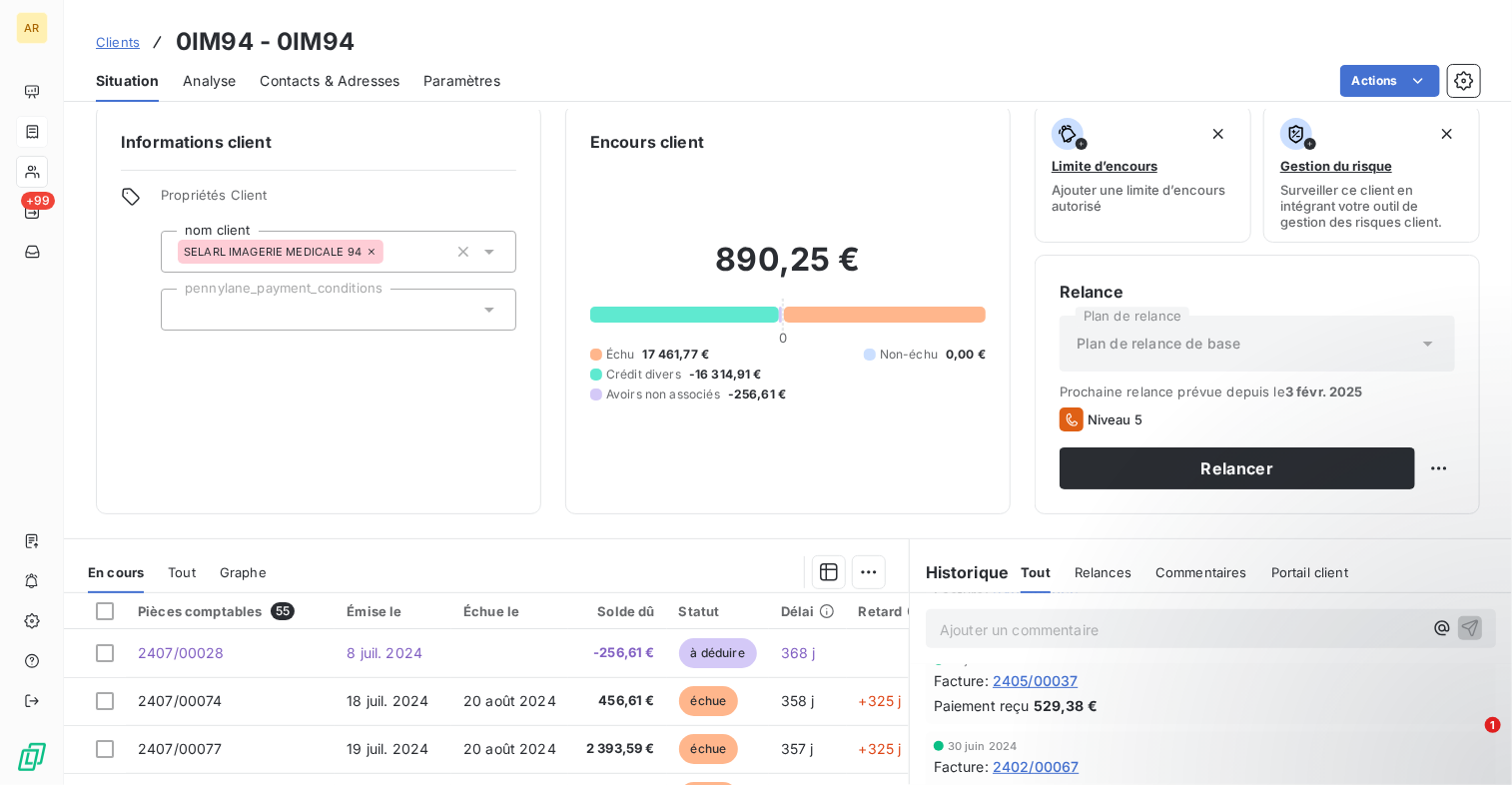 scroll, scrollTop: 0, scrollLeft: 0, axis: both 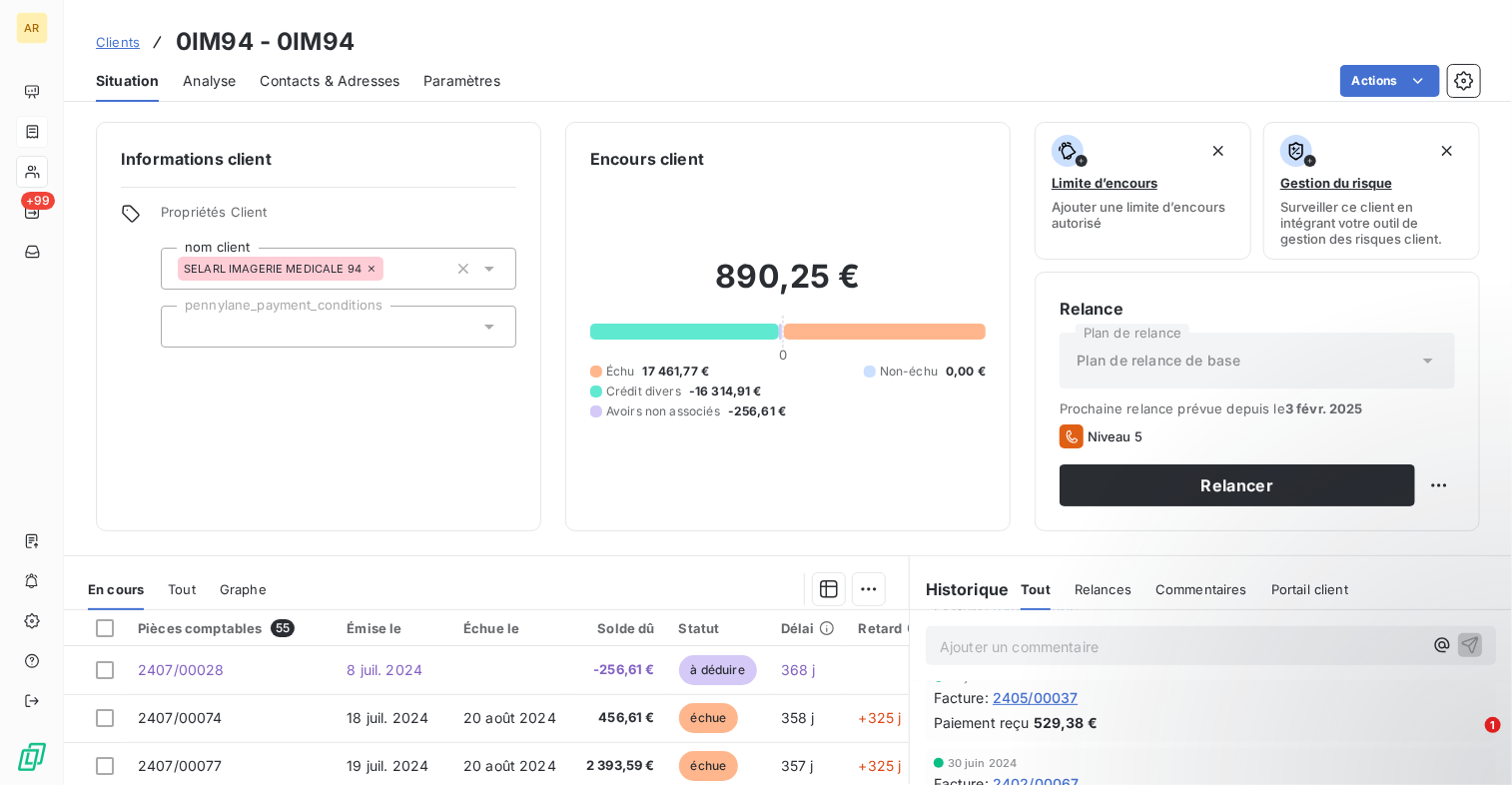 click on "Analyse" at bounding box center [209, 81] 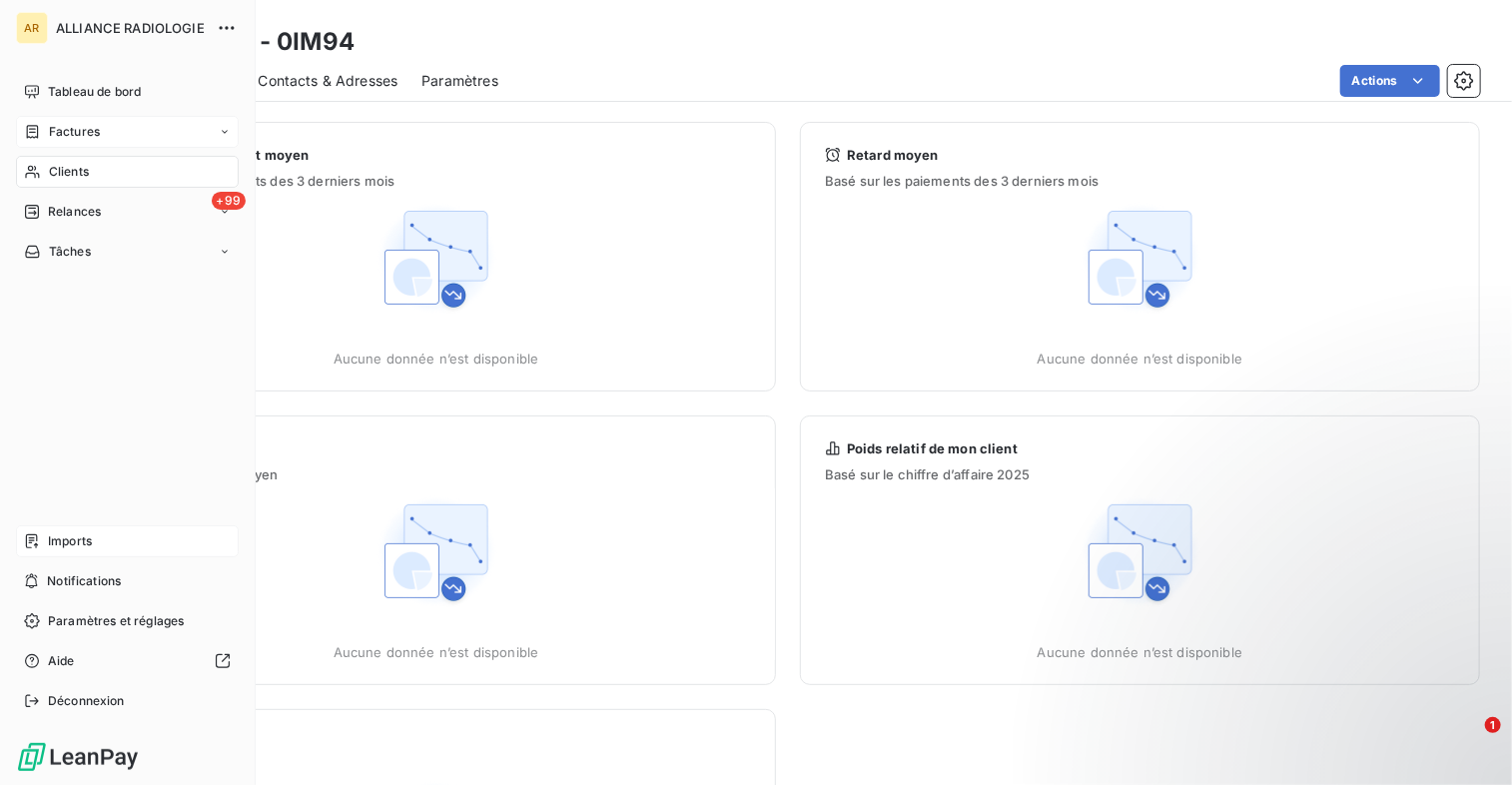 click on "Imports" at bounding box center (70, 541) 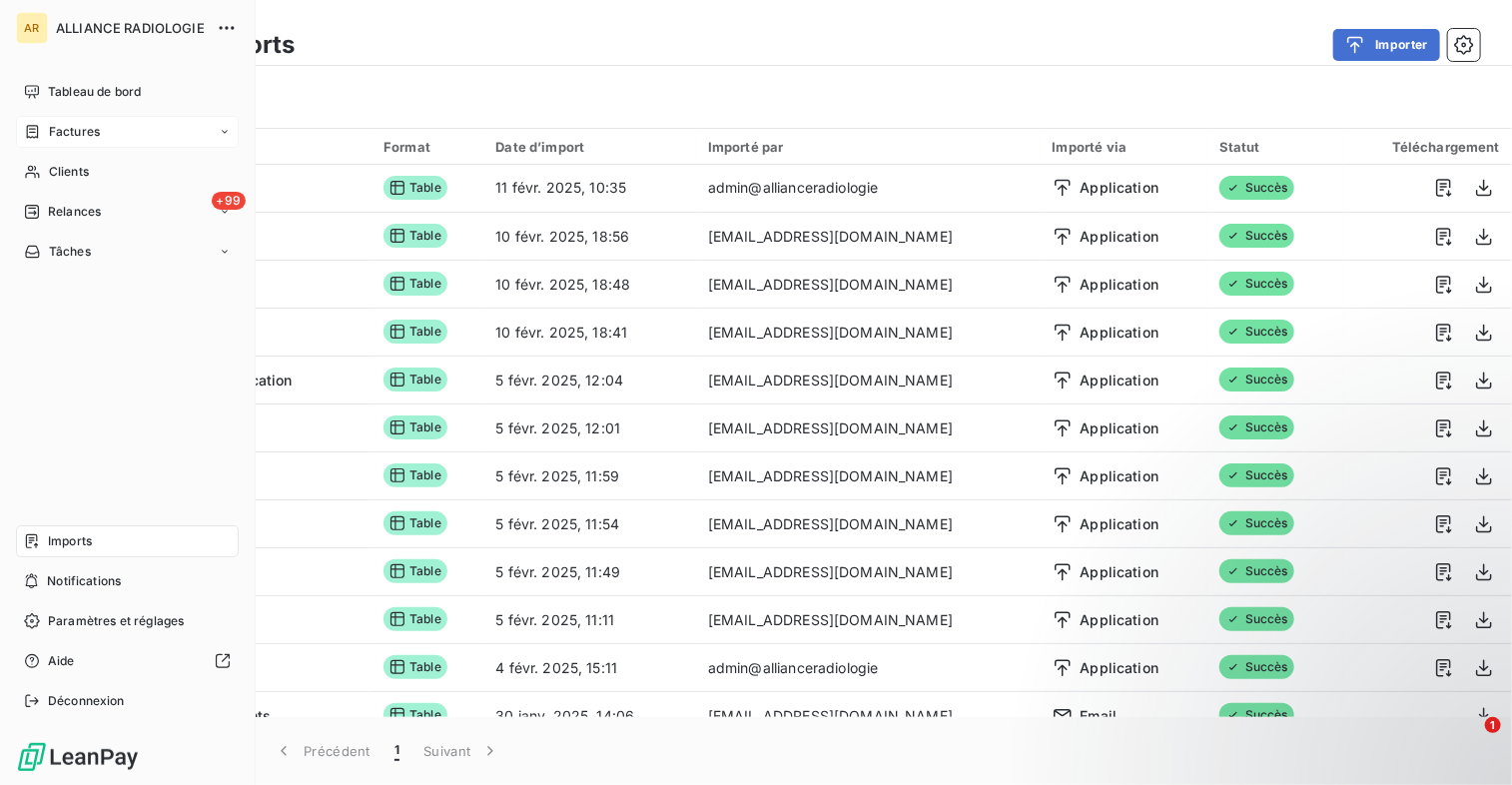 click on "ALLIANCE RADIOLOGIE" at bounding box center [130, 28] 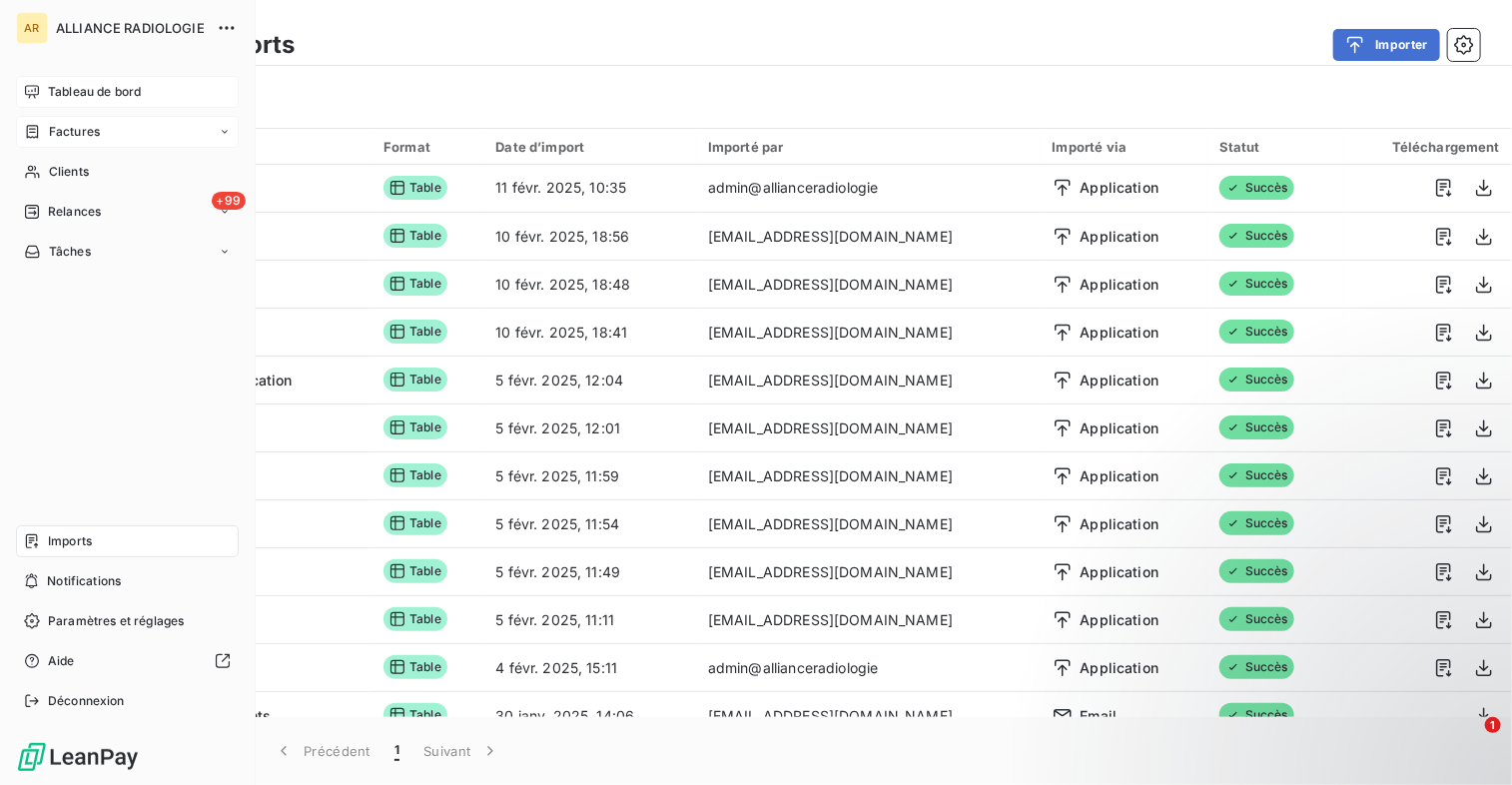 click on "Tableau de bord" at bounding box center (94, 92) 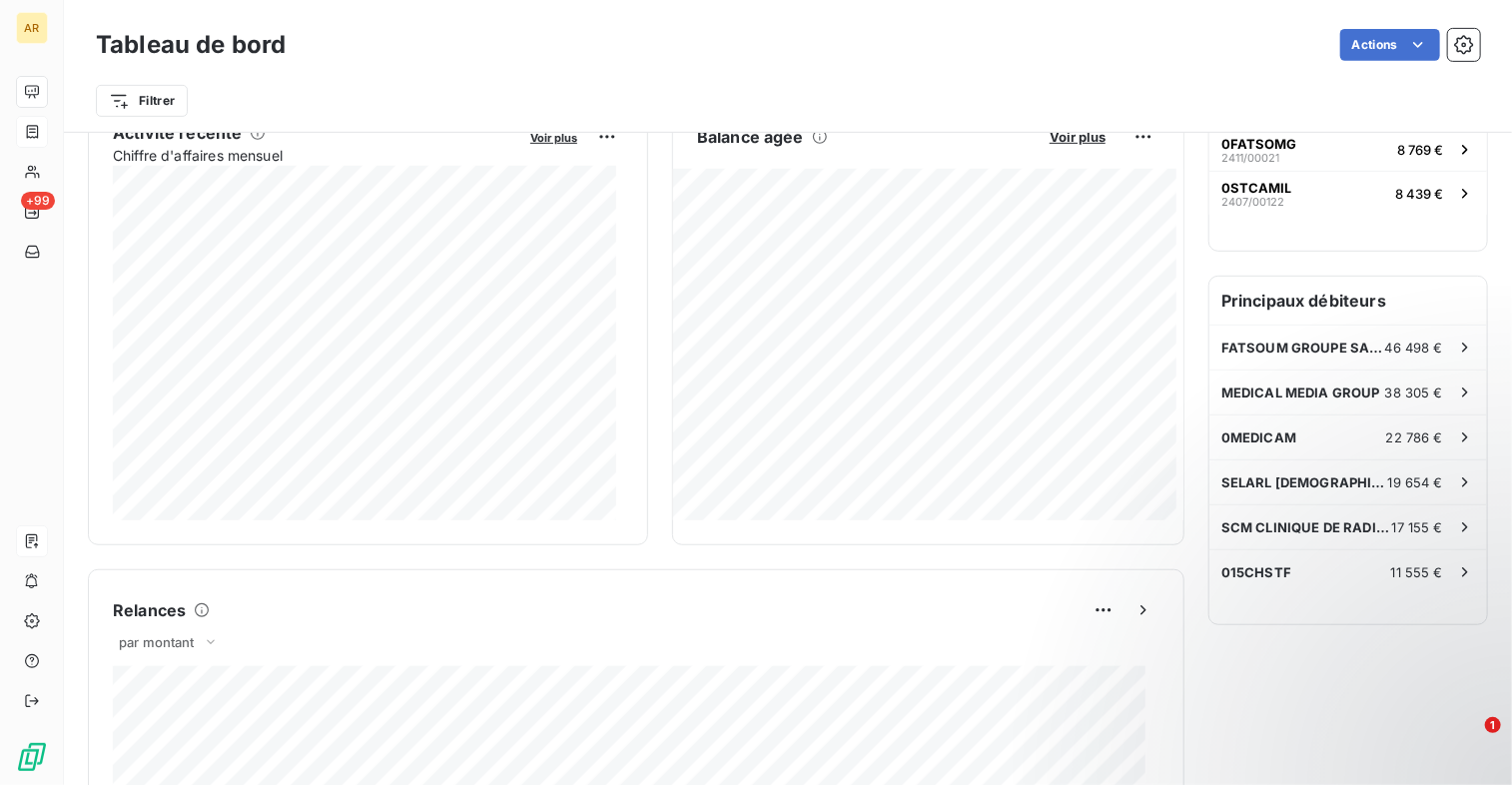 scroll, scrollTop: 399, scrollLeft: 0, axis: vertical 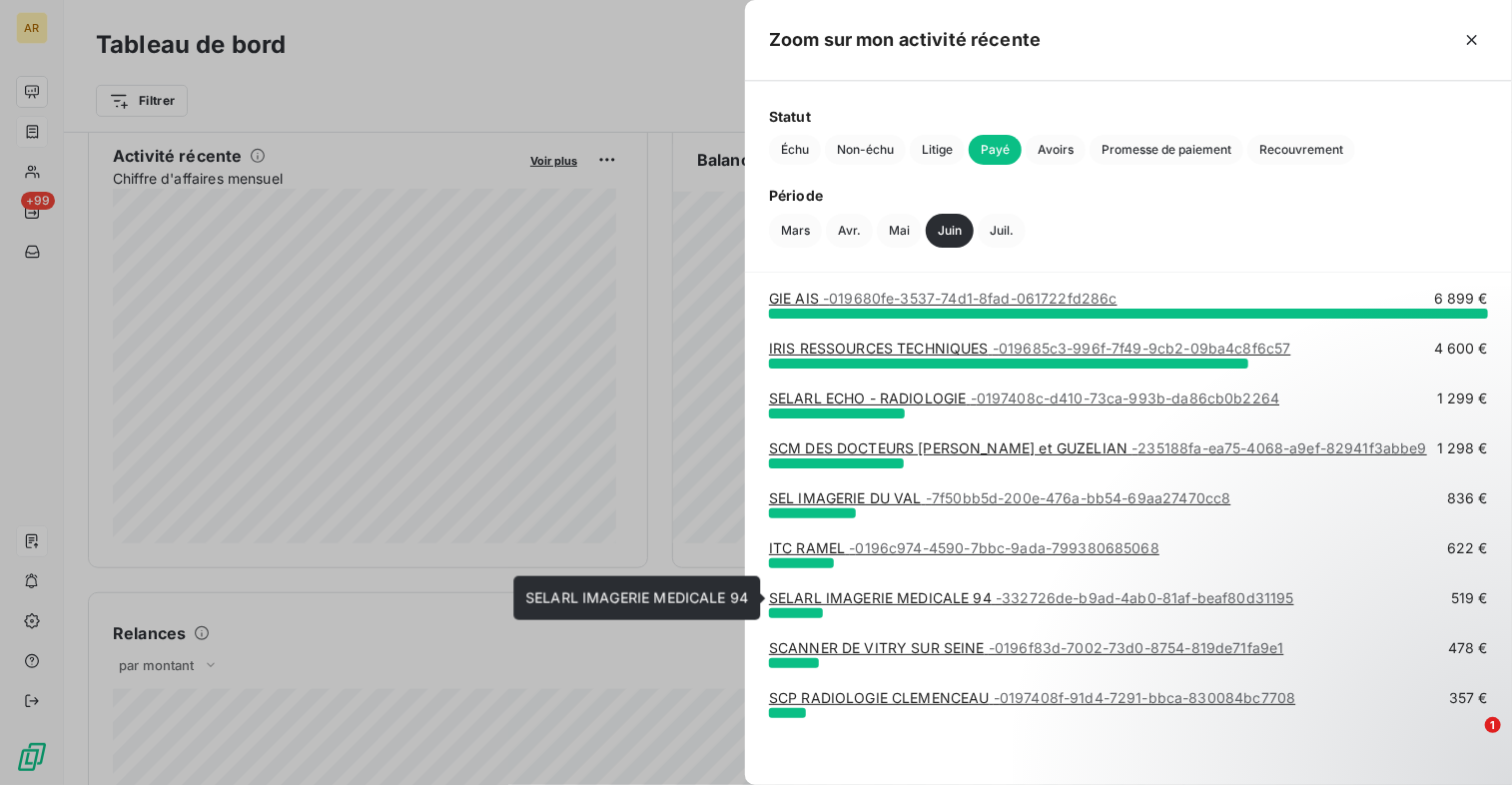 click on "SELARL IMAGERIE MEDICALE 94   -  332726de-b9ad-4ab0-81af-beaf80d31195" at bounding box center [1032, 597] 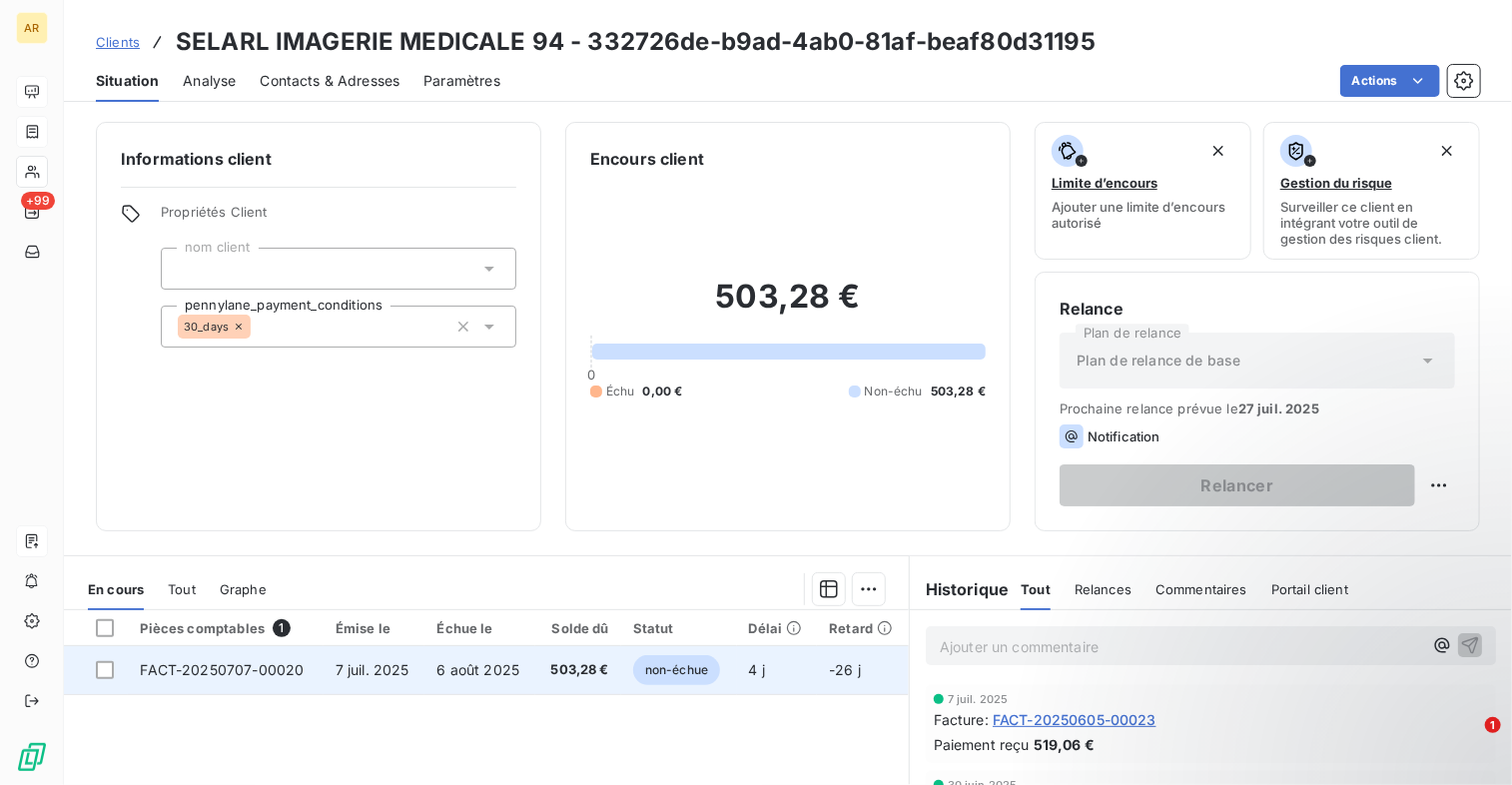 click on "FACT-20250707-00020" at bounding box center [222, 669] 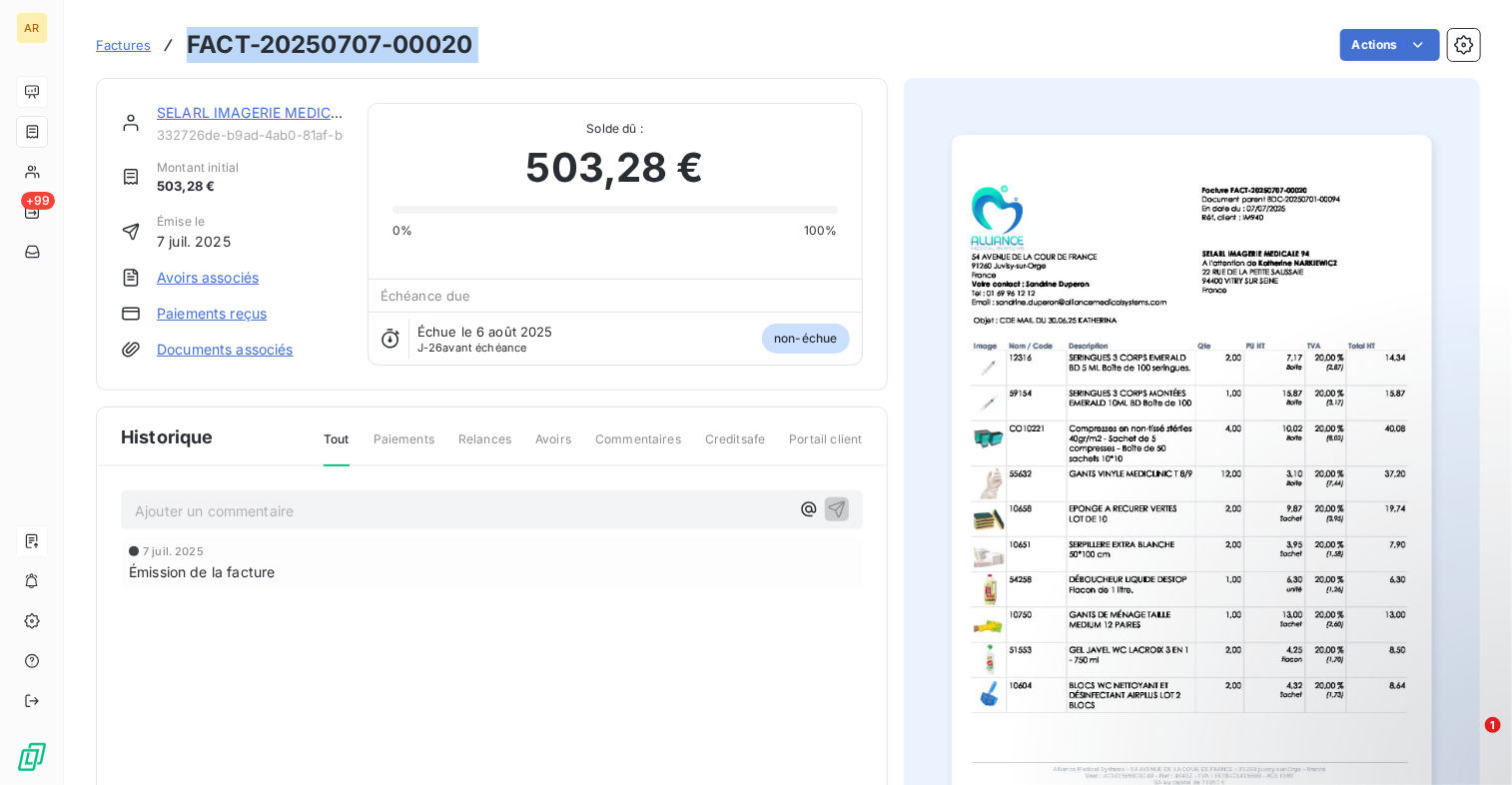 drag, startPoint x: 188, startPoint y: 43, endPoint x: 498, endPoint y: 43, distance: 310 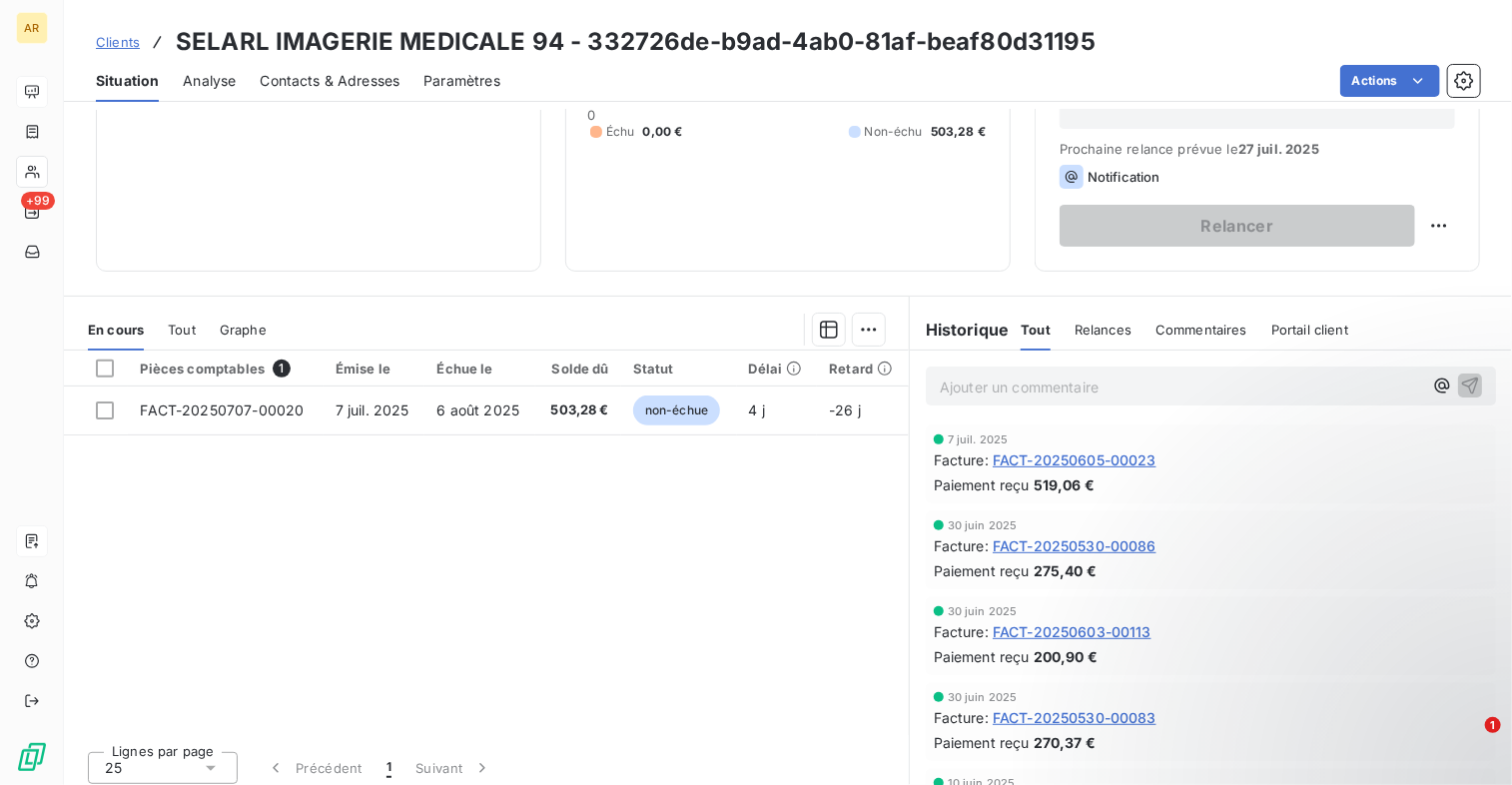 scroll, scrollTop: 268, scrollLeft: 0, axis: vertical 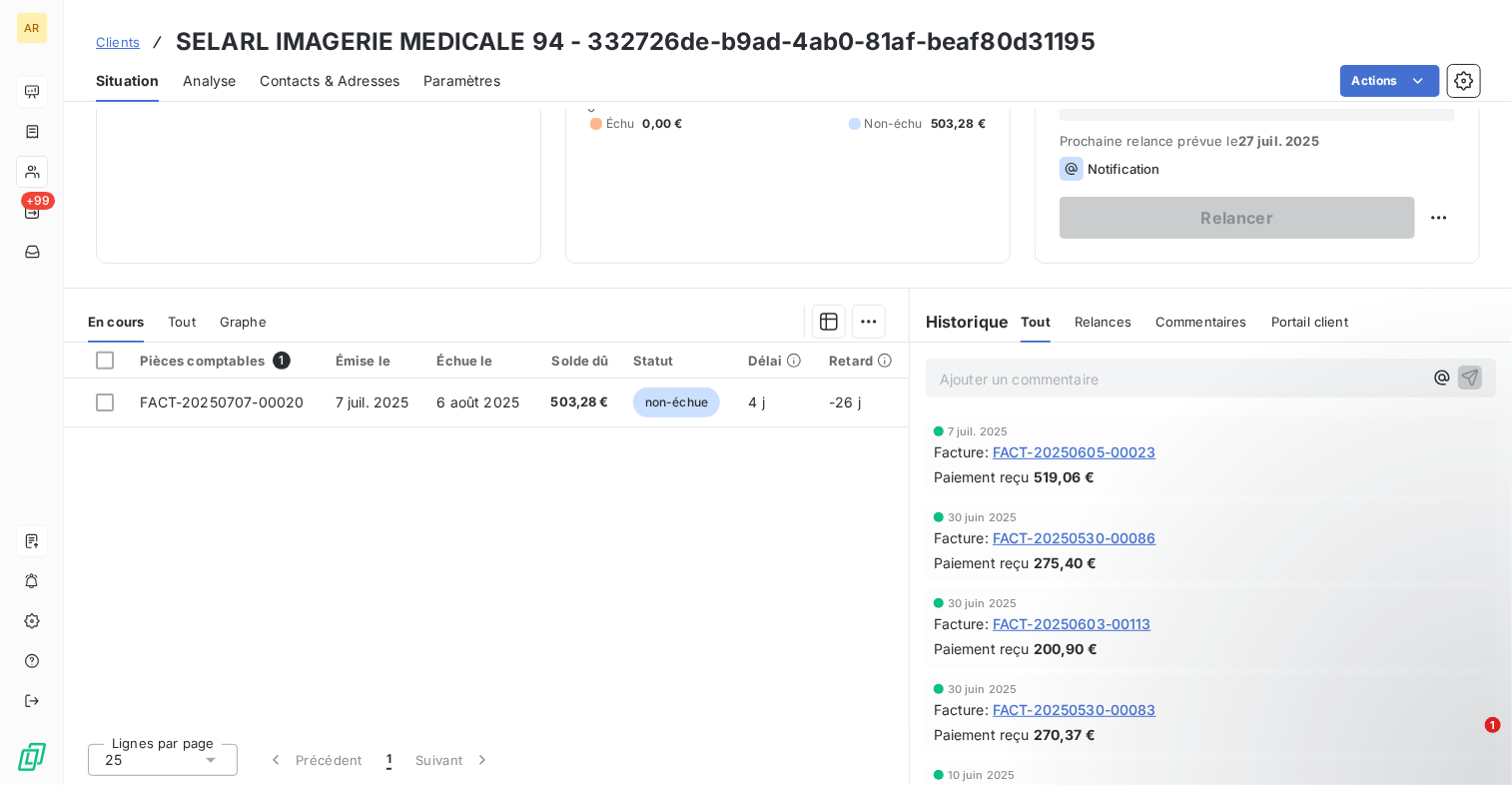 click on "519,06 €" at bounding box center (1064, 476) 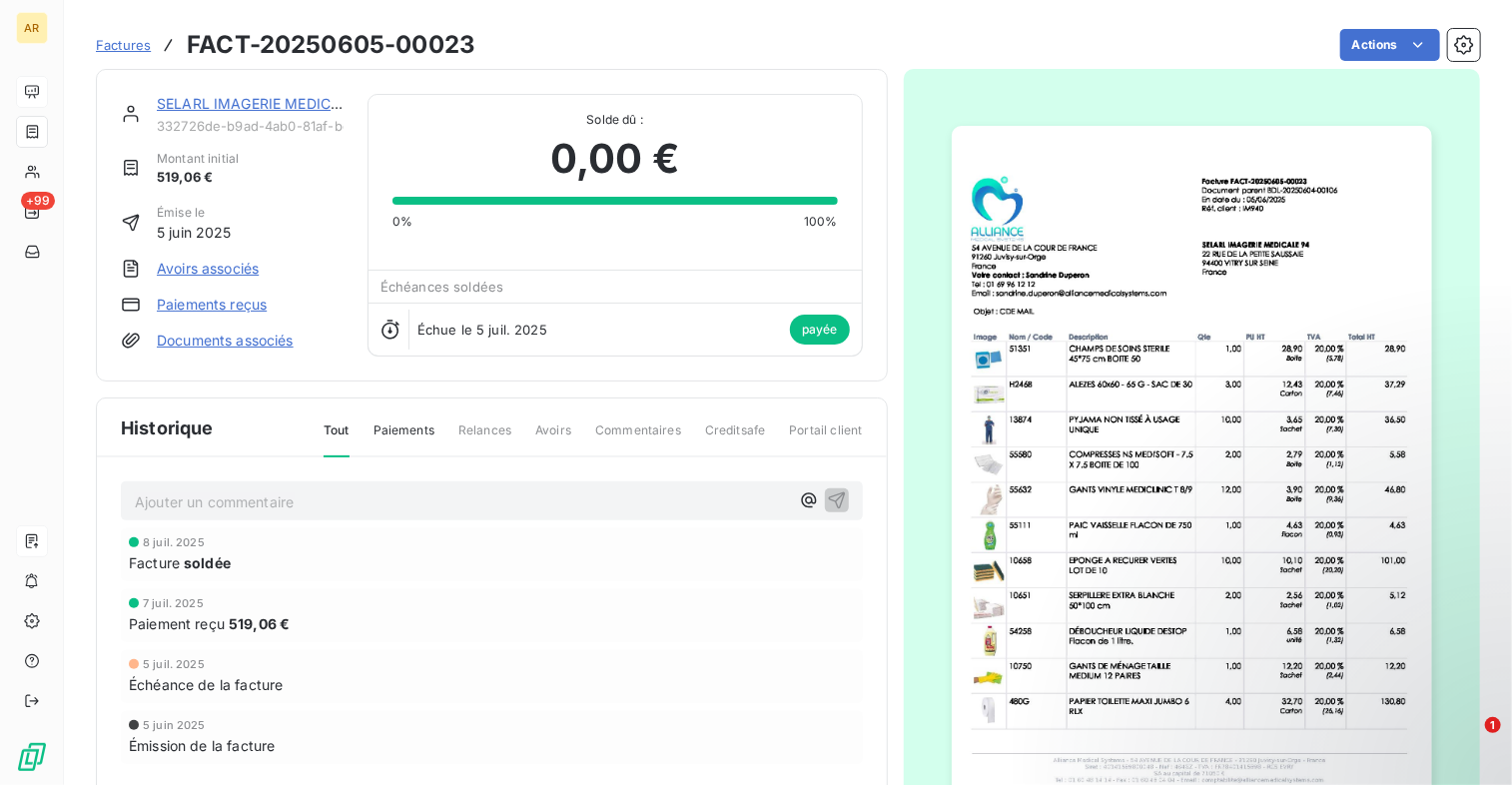 scroll, scrollTop: 0, scrollLeft: 0, axis: both 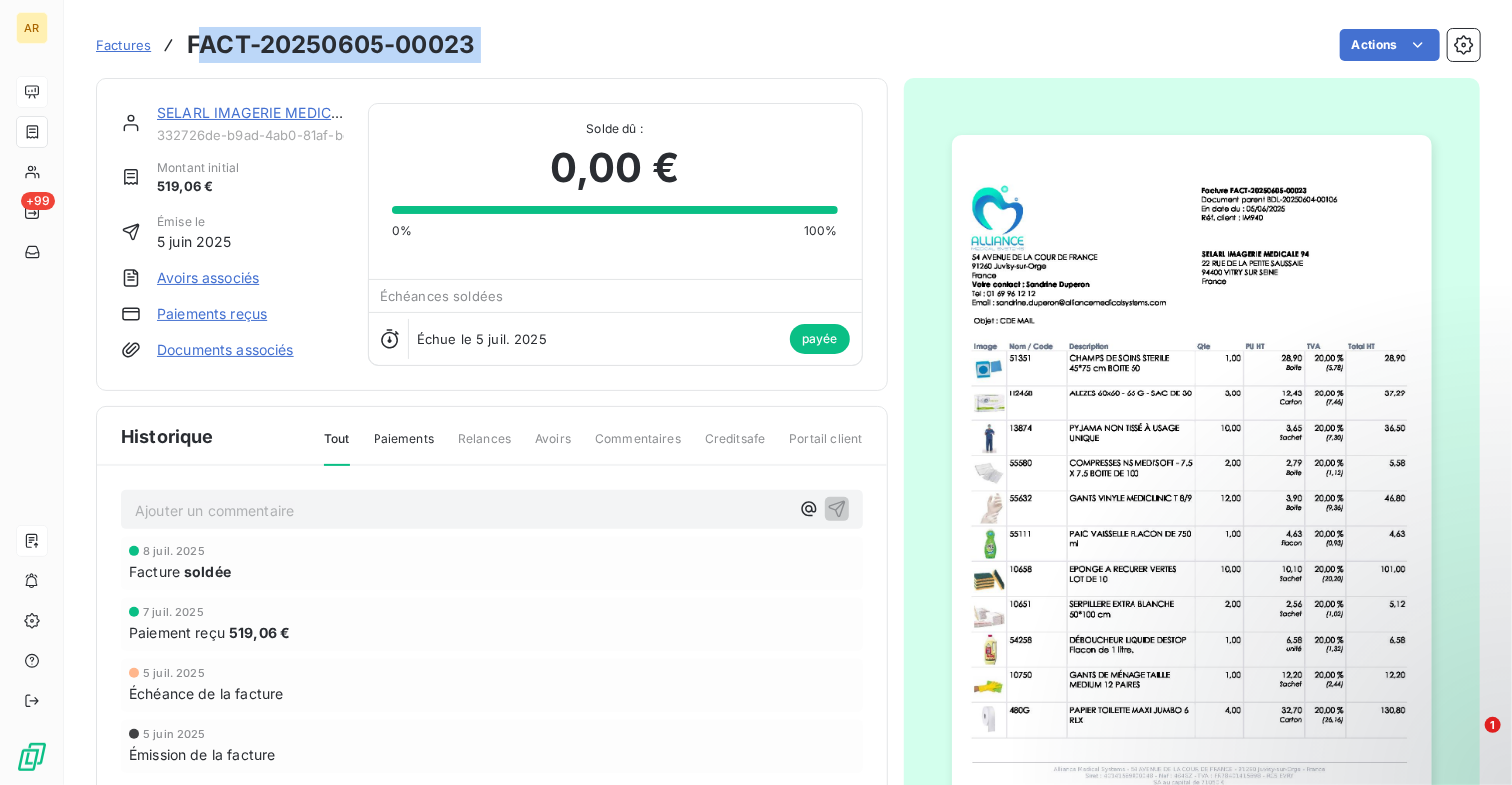 drag, startPoint x: 193, startPoint y: 45, endPoint x: 529, endPoint y: 45, distance: 336 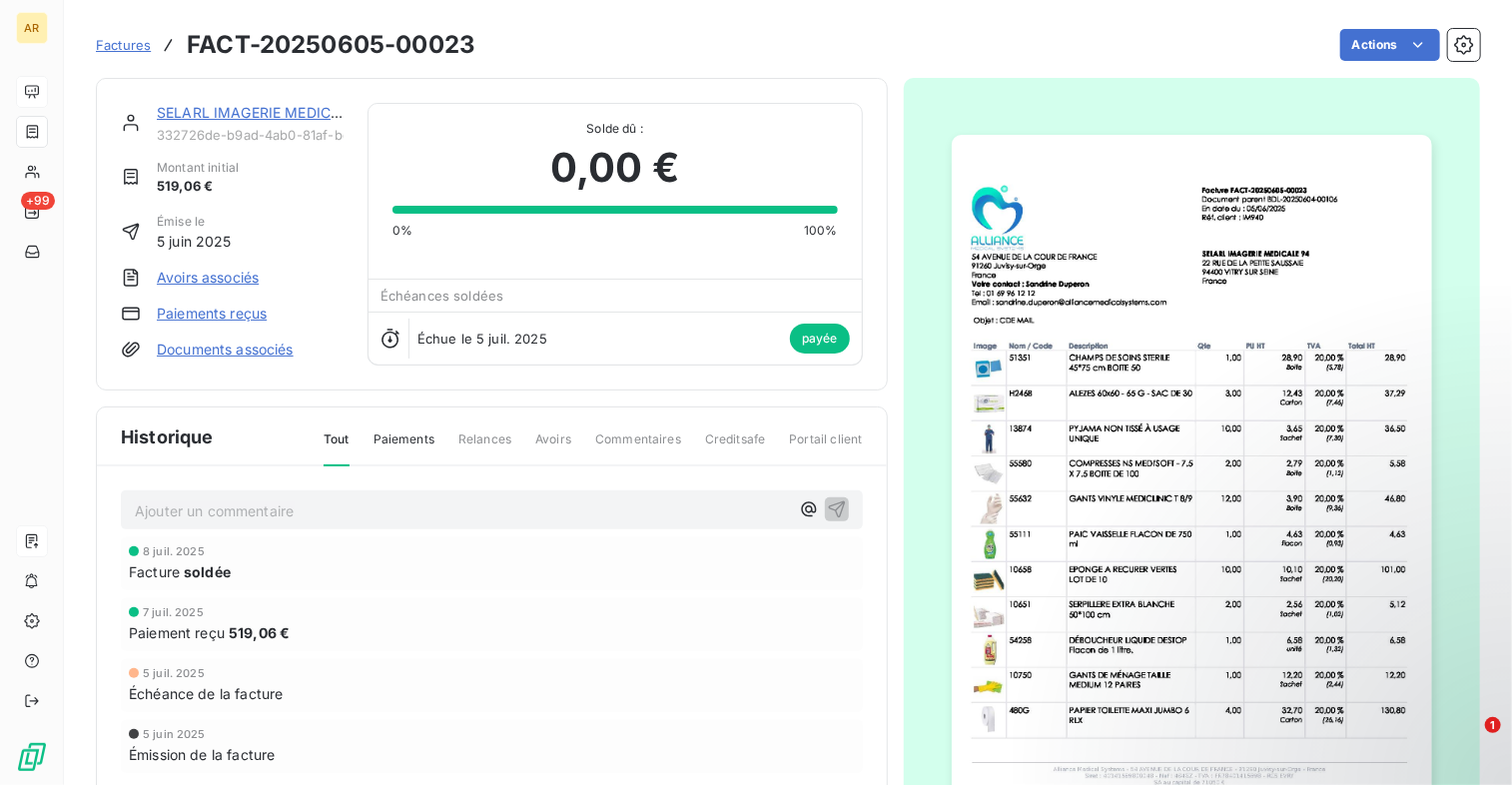 click on "FACT-20250605-00023" at bounding box center [331, 45] 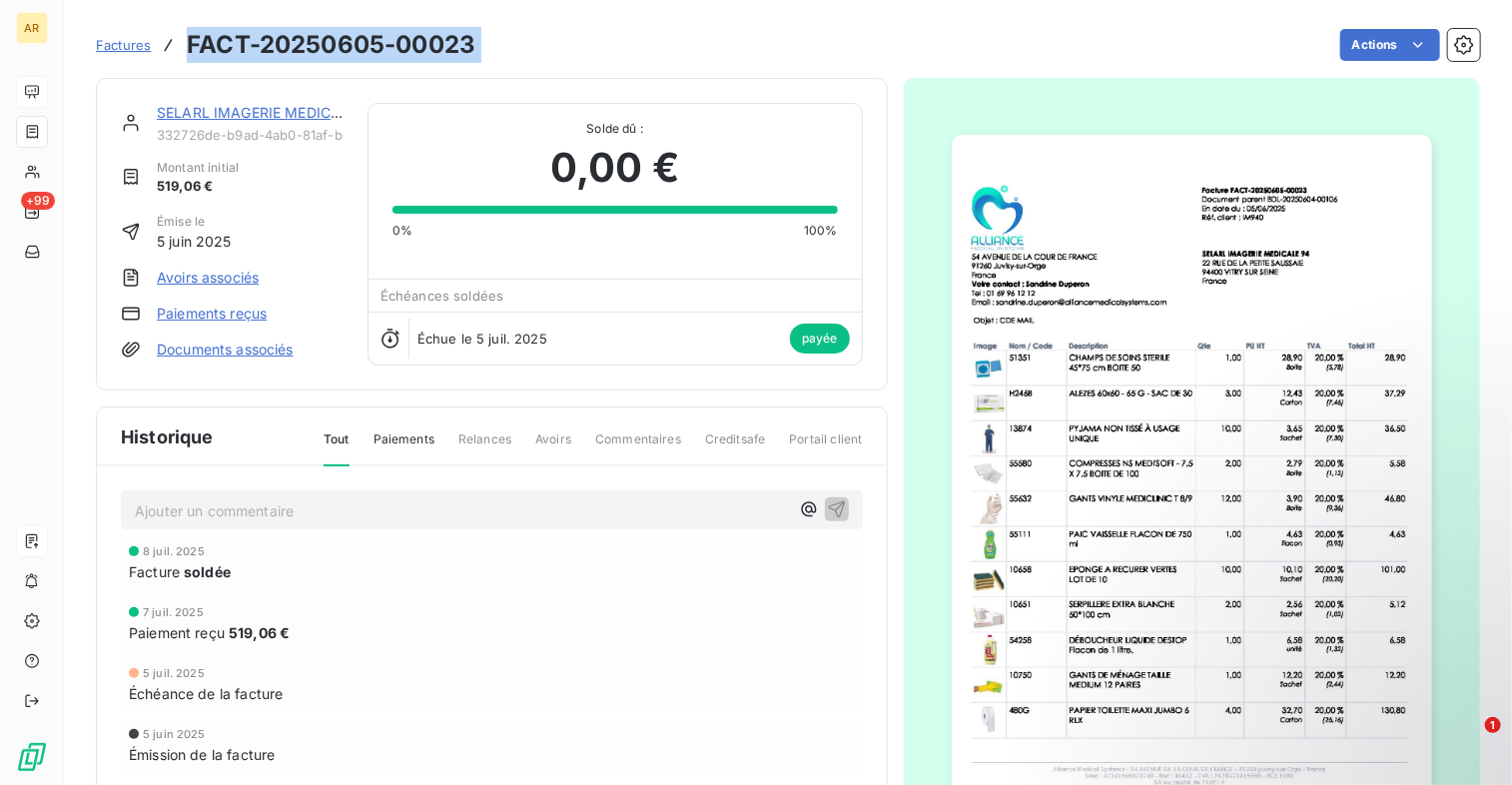 drag, startPoint x: 190, startPoint y: 37, endPoint x: 500, endPoint y: 38, distance: 310.00161 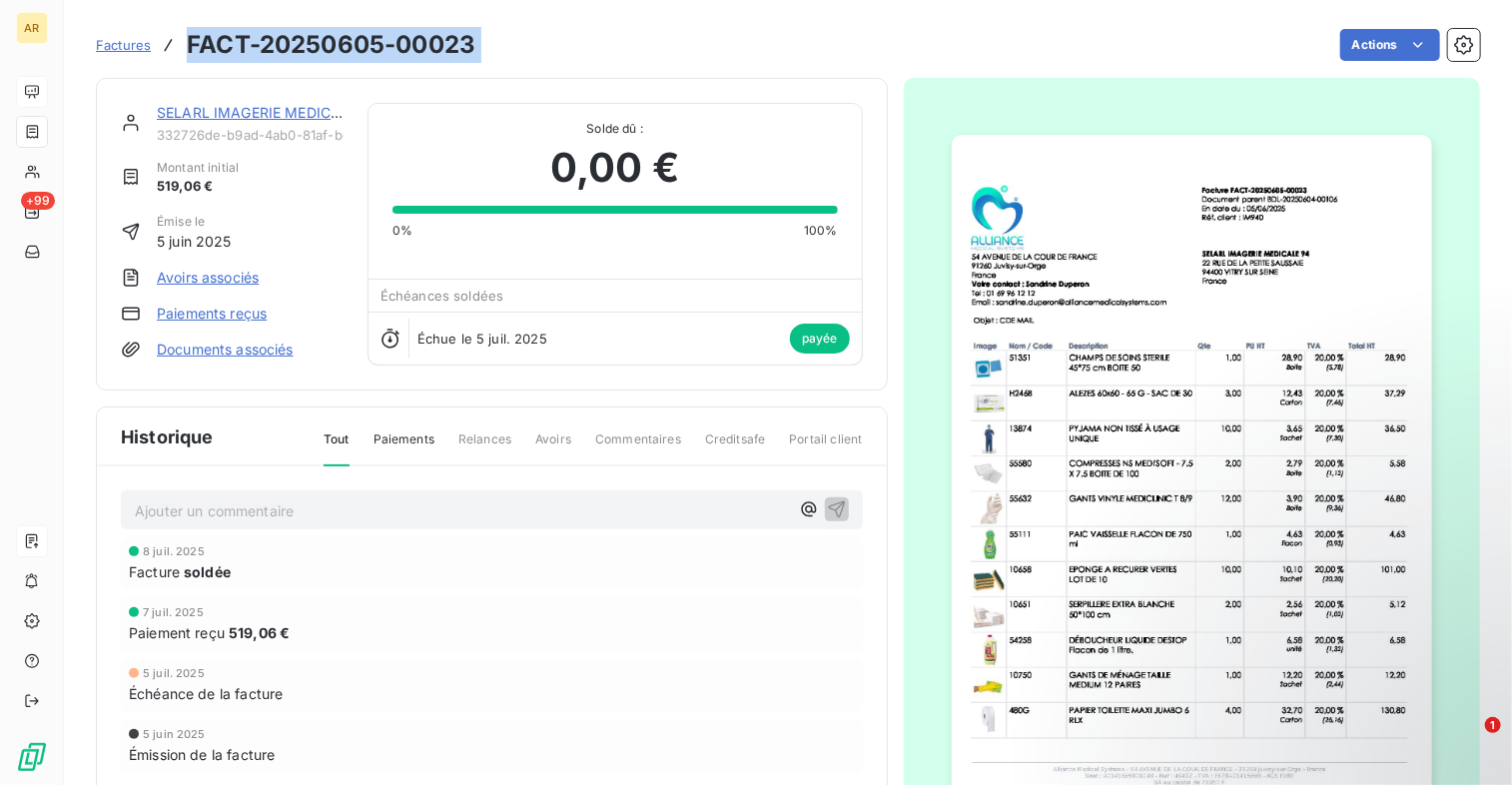copy on "FACT-20250605-00023 Actions" 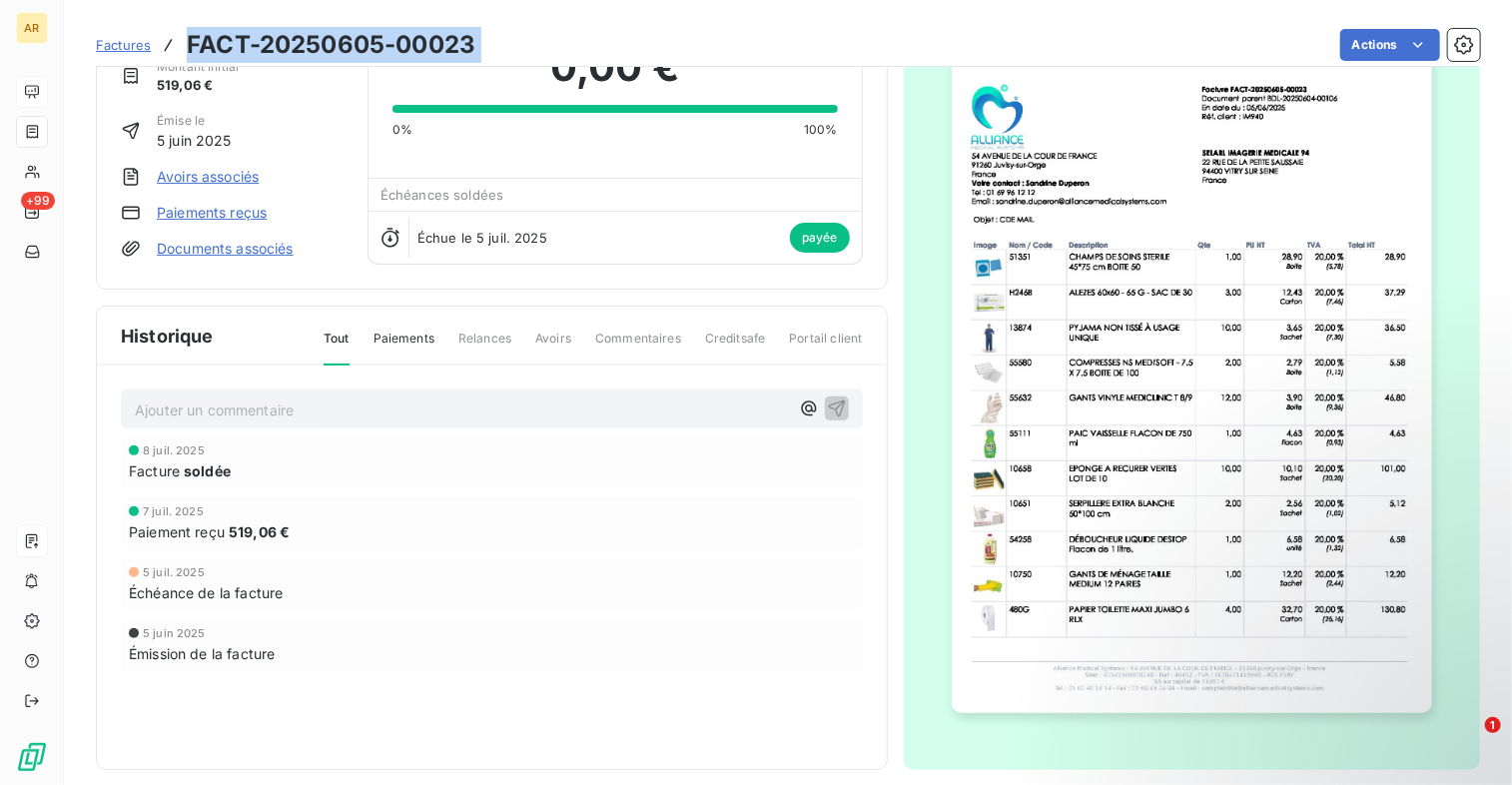 scroll, scrollTop: 0, scrollLeft: 0, axis: both 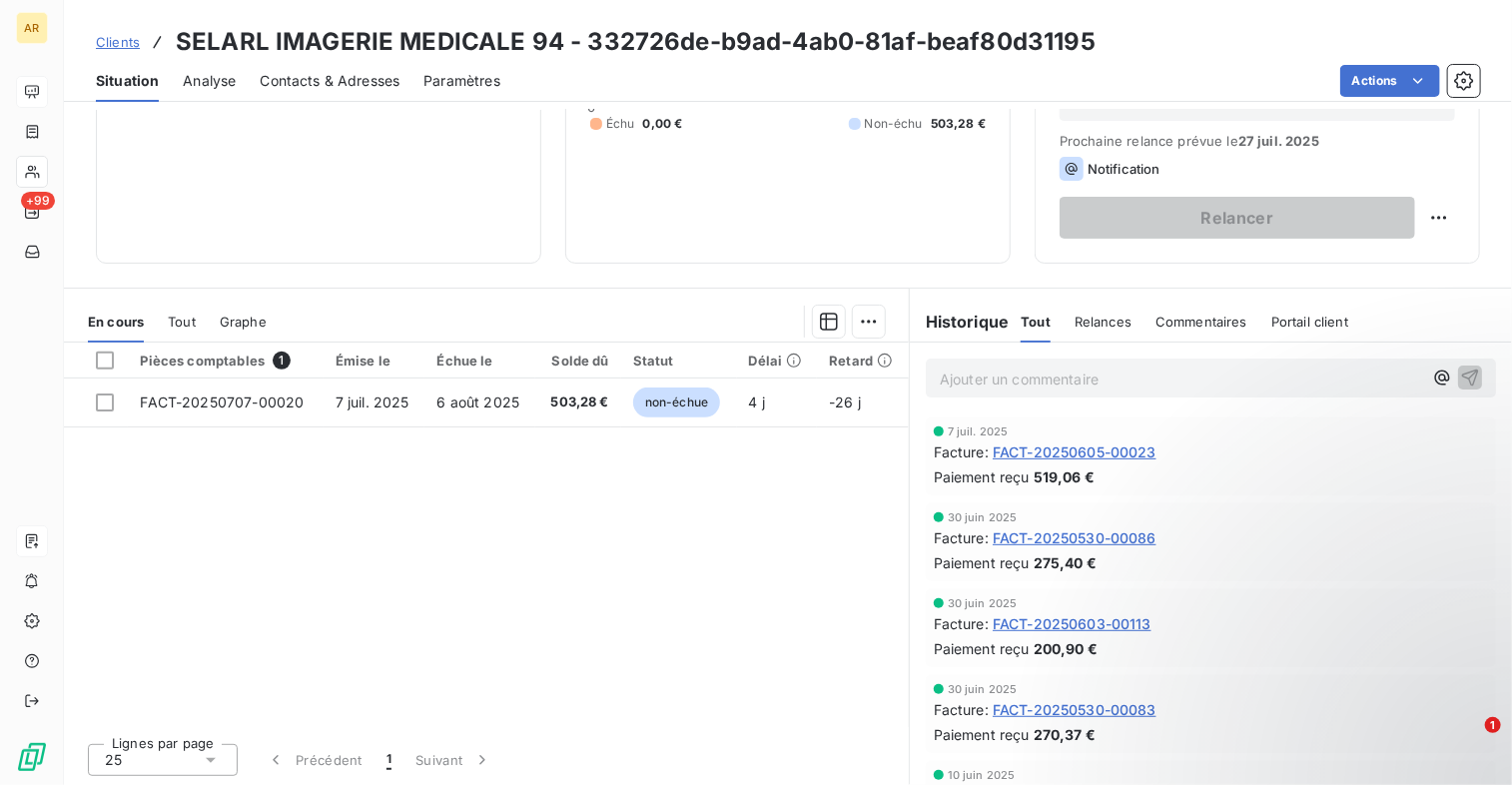 click on "FACT-20250605-00023" at bounding box center (1075, 451) 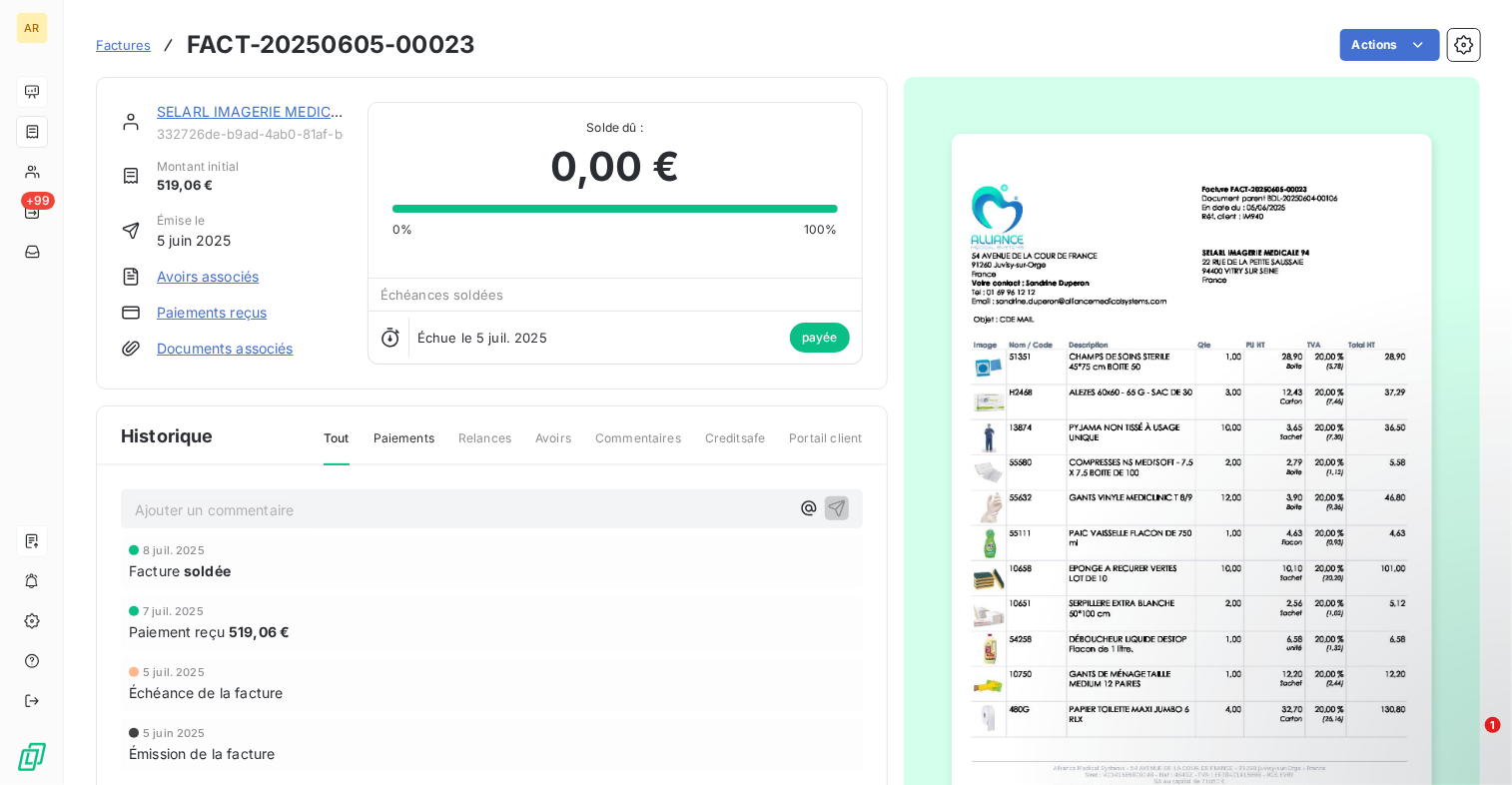 scroll, scrollTop: 0, scrollLeft: 0, axis: both 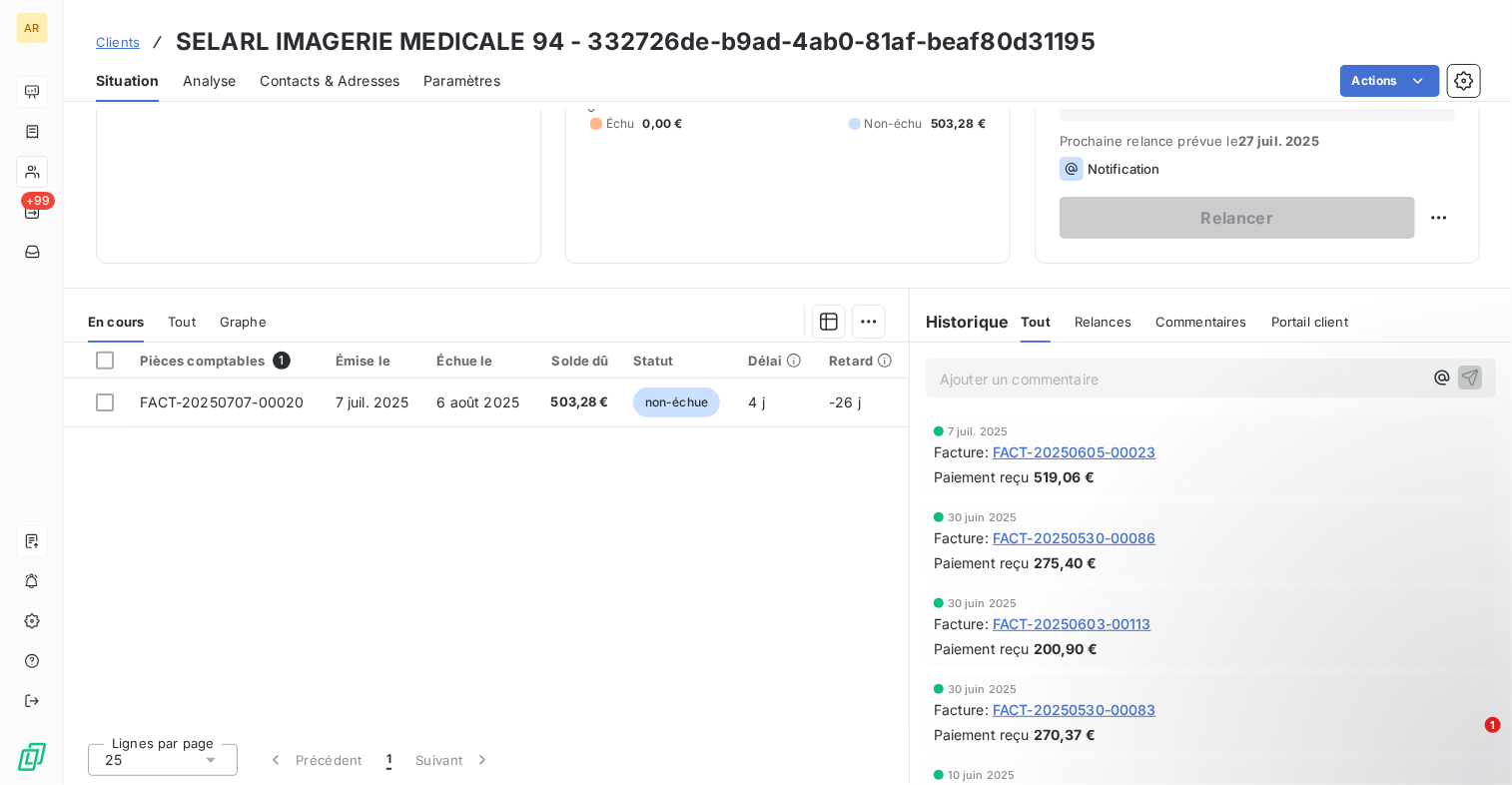 click on "FACT-20250605-00023" at bounding box center (1075, 451) 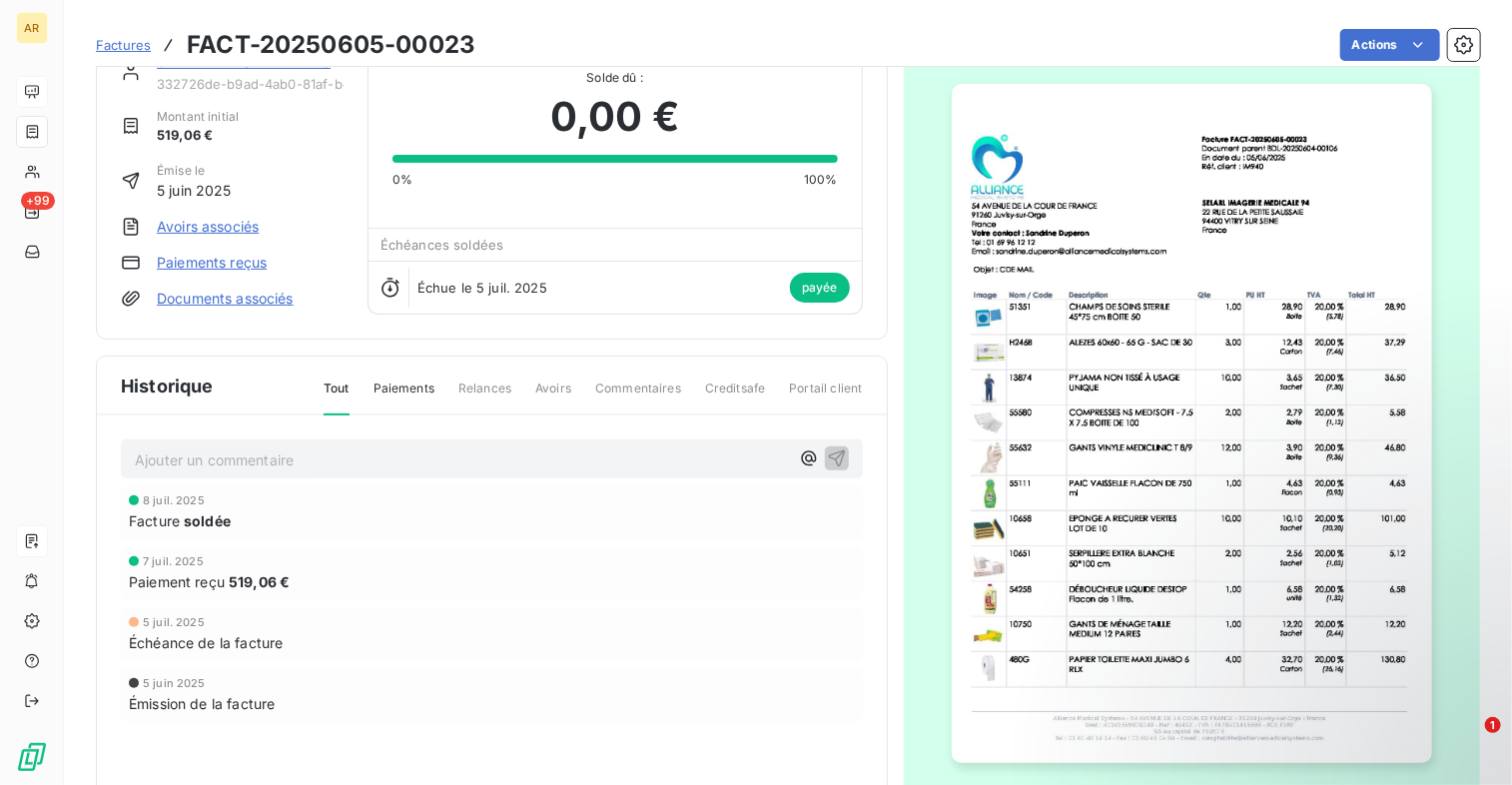 scroll, scrollTop: 17, scrollLeft: 0, axis: vertical 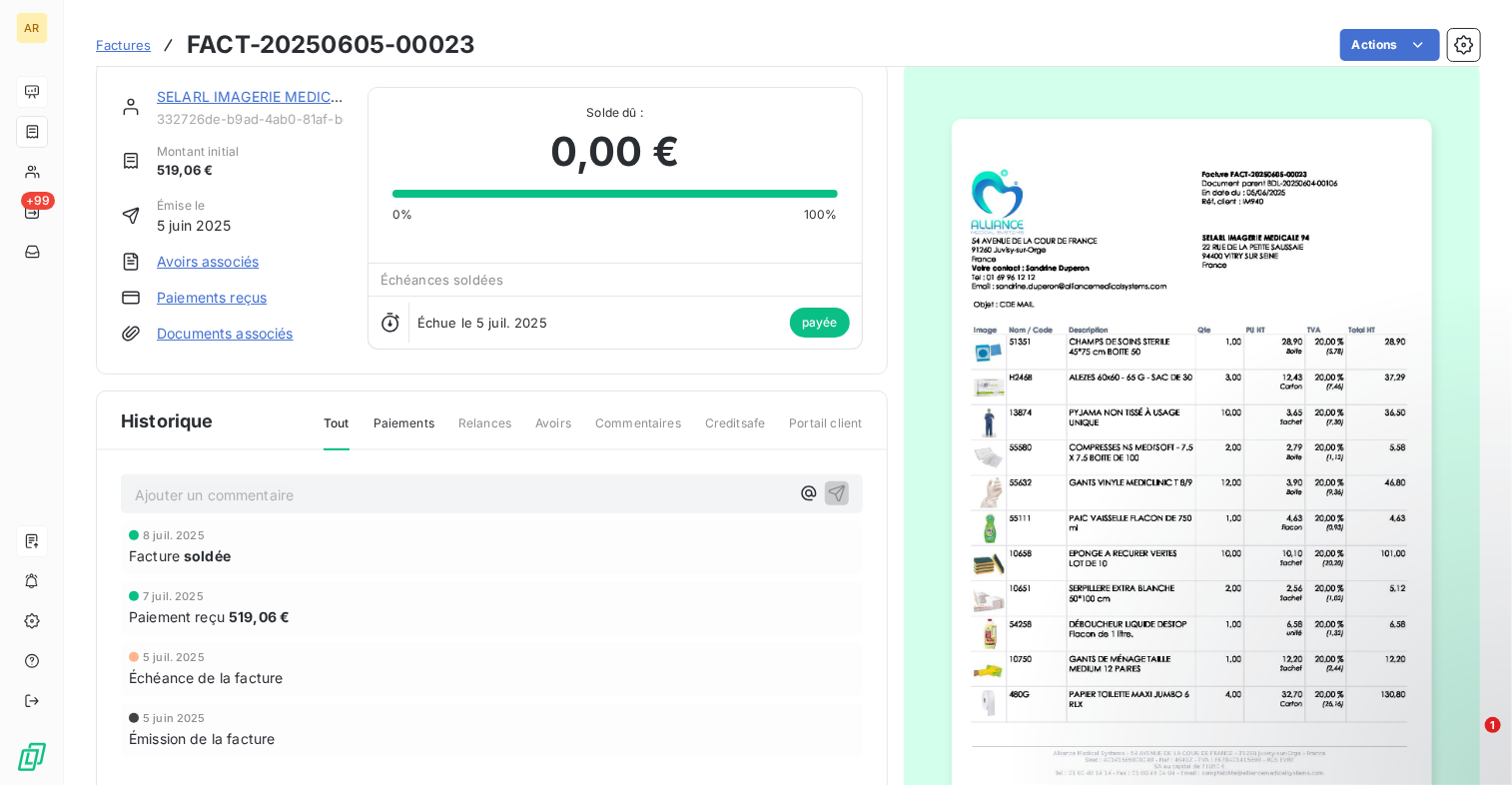 click on "AR +99 Factures FACT-20250605-00023 Actions SELARL IMAGERIE MEDICALE 94 332726de-b9ad-4ab0-81af-beaf80d31195 Montant initial 519,06 € Émise le 5 juin 2025 Avoirs associés Paiements reçus Documents associés Solde dû : 0,00 € 0% 100% Échéances soldées Échue le 5 juil. 2025 payée Historique Tout Paiements Relances Avoirs Commentaires Creditsafe Portail client Ajouter un commentaire ﻿ 8 juil. 2025 Facture soldée 7 juil. 2025 Paiement reçu 519,06 € 5 juil. 2025 Échéance de la facture 5 juin 2025 Émission de la facture
1" at bounding box center [756, 392] 